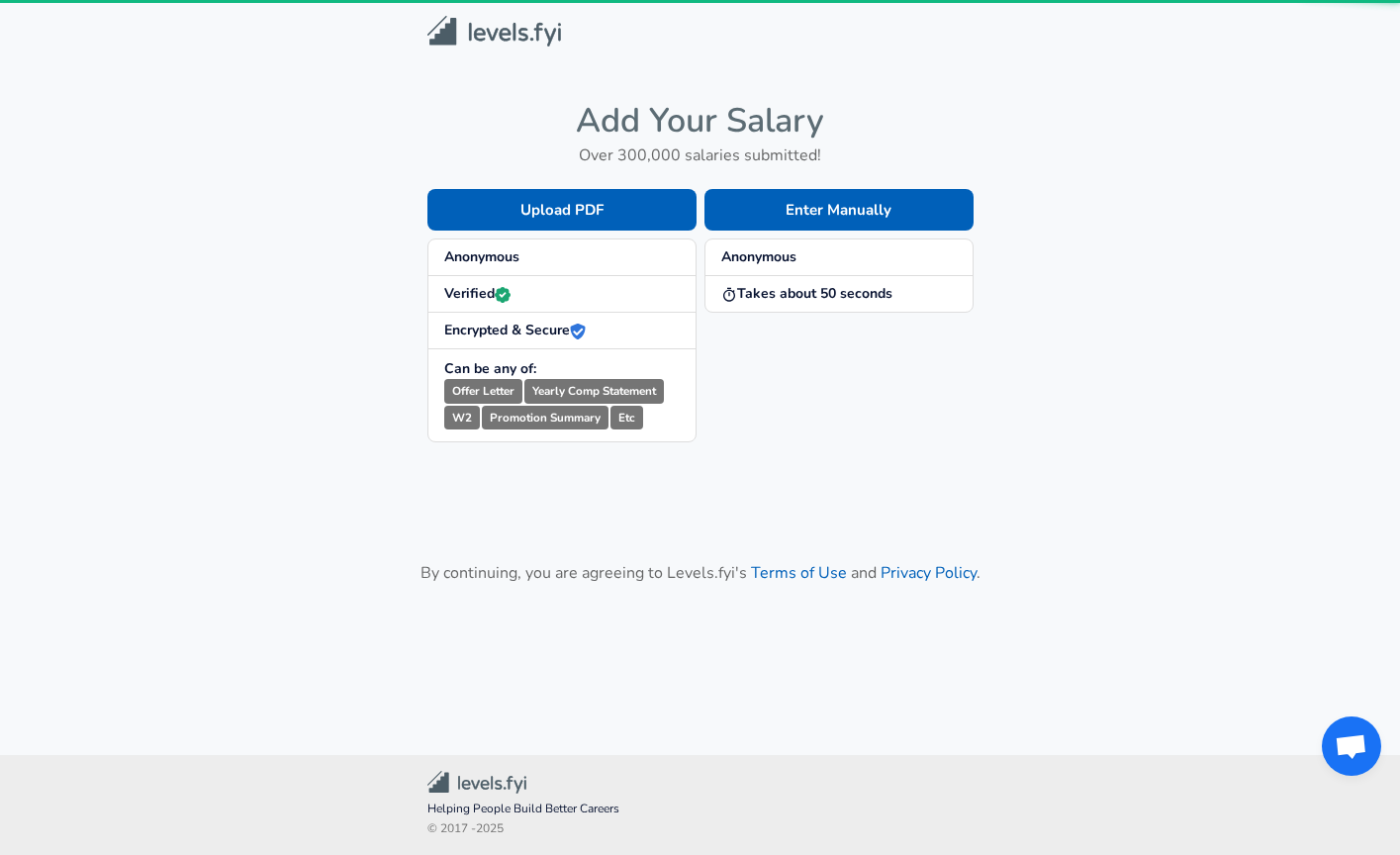 scroll, scrollTop: 0, scrollLeft: 0, axis: both 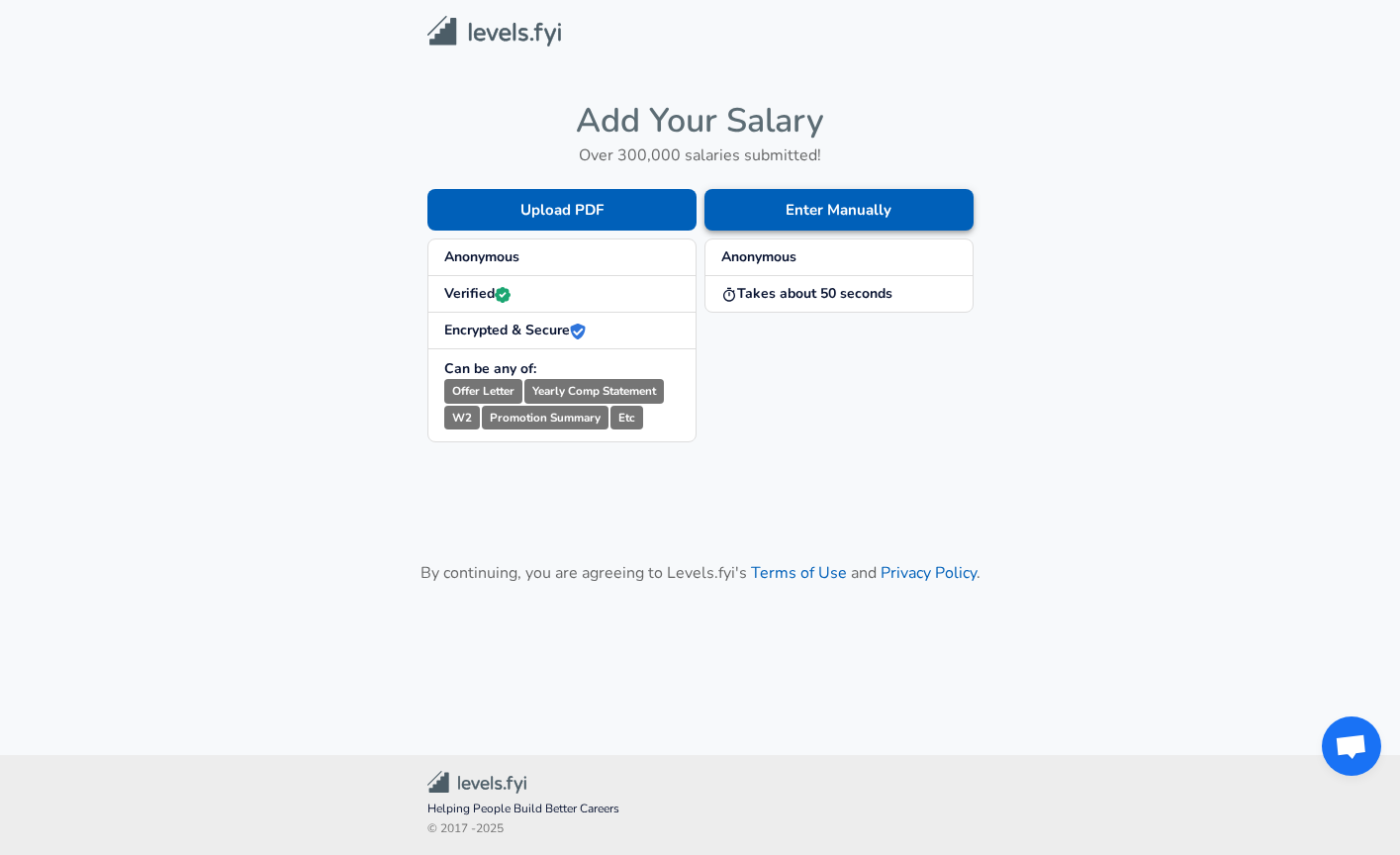 click on "Enter Manually" at bounding box center (839, 210) 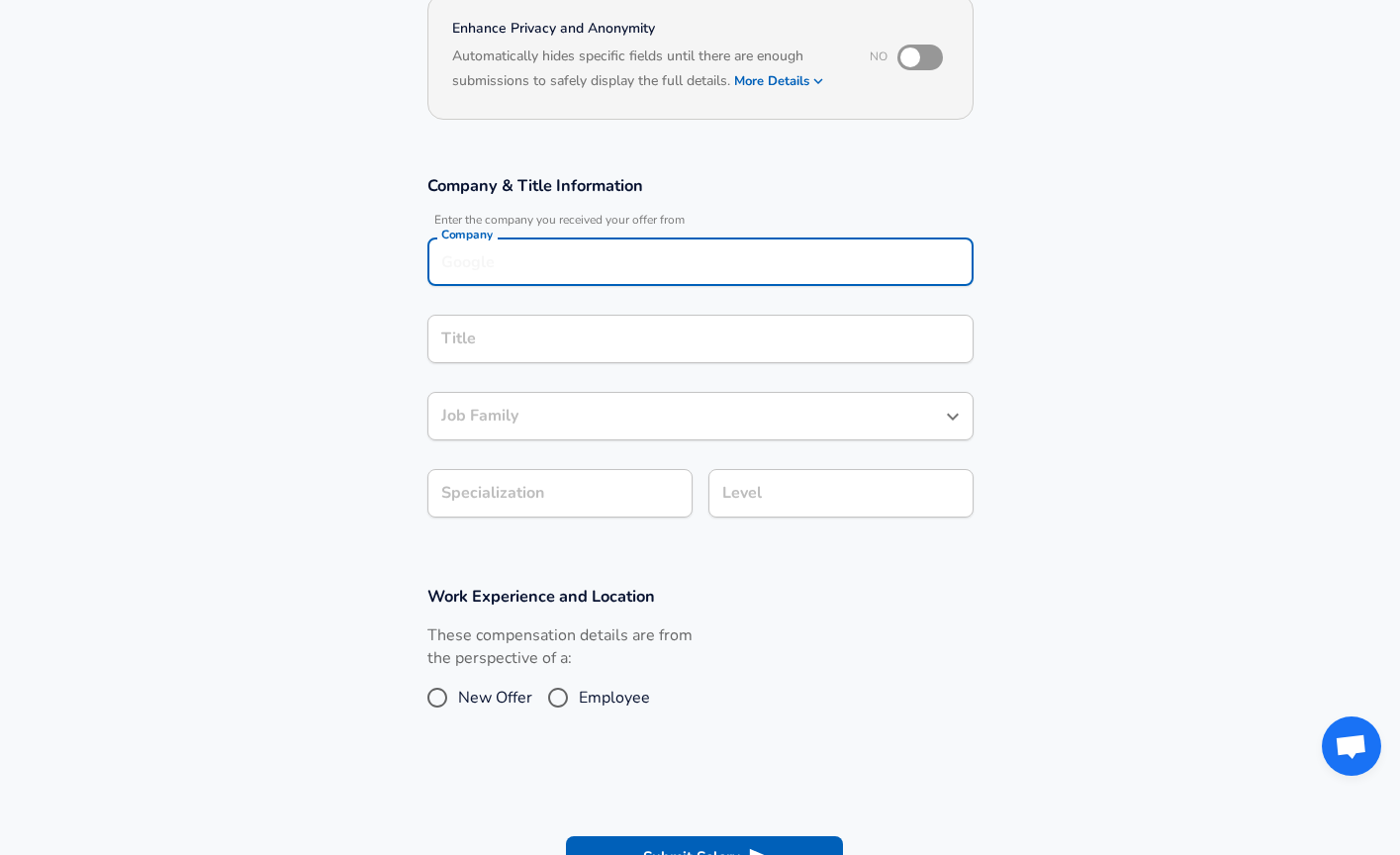 scroll, scrollTop: 221, scrollLeft: 0, axis: vertical 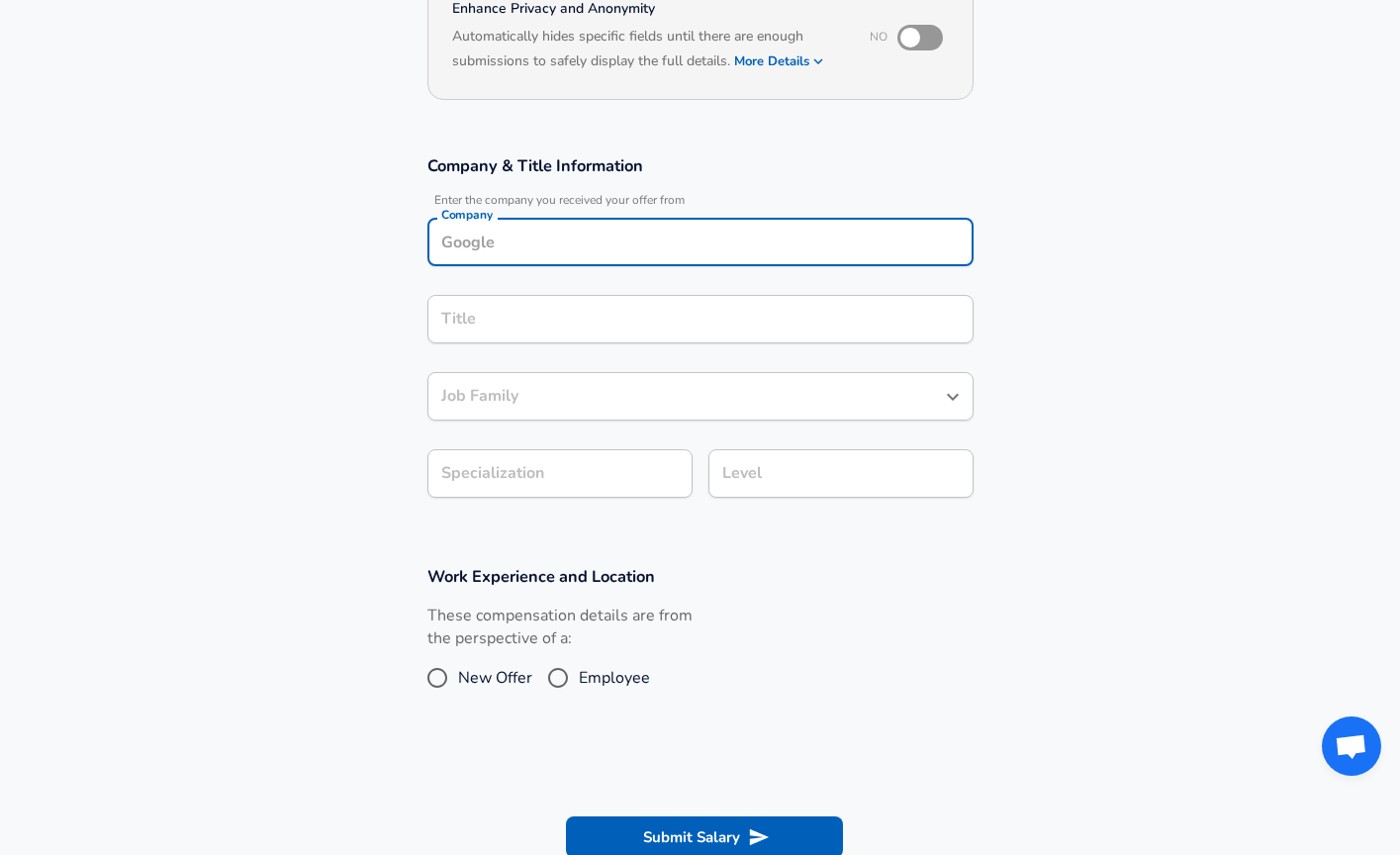 click on "Company" at bounding box center [700, 241] 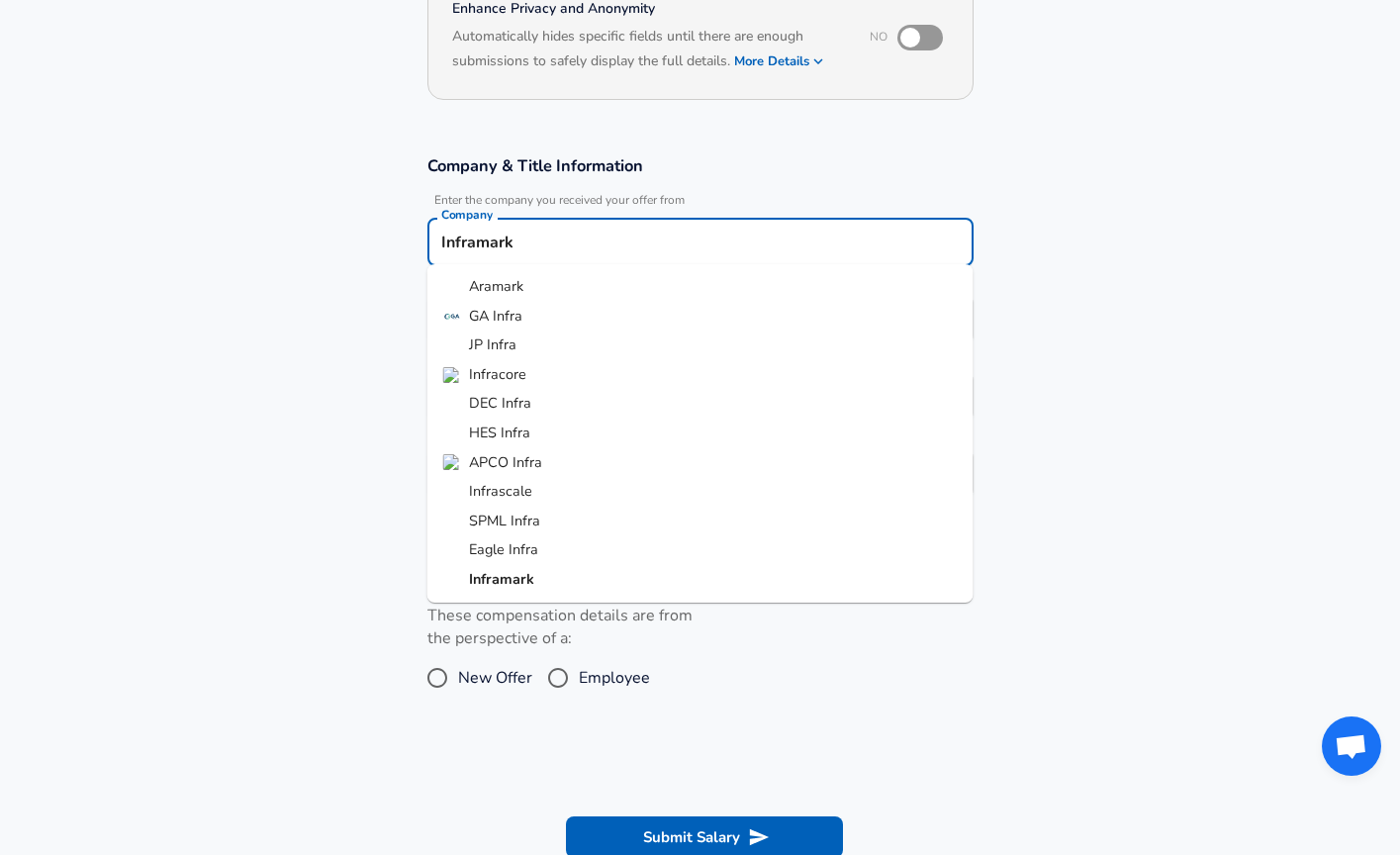 click on "Inframark" at bounding box center [502, 579] 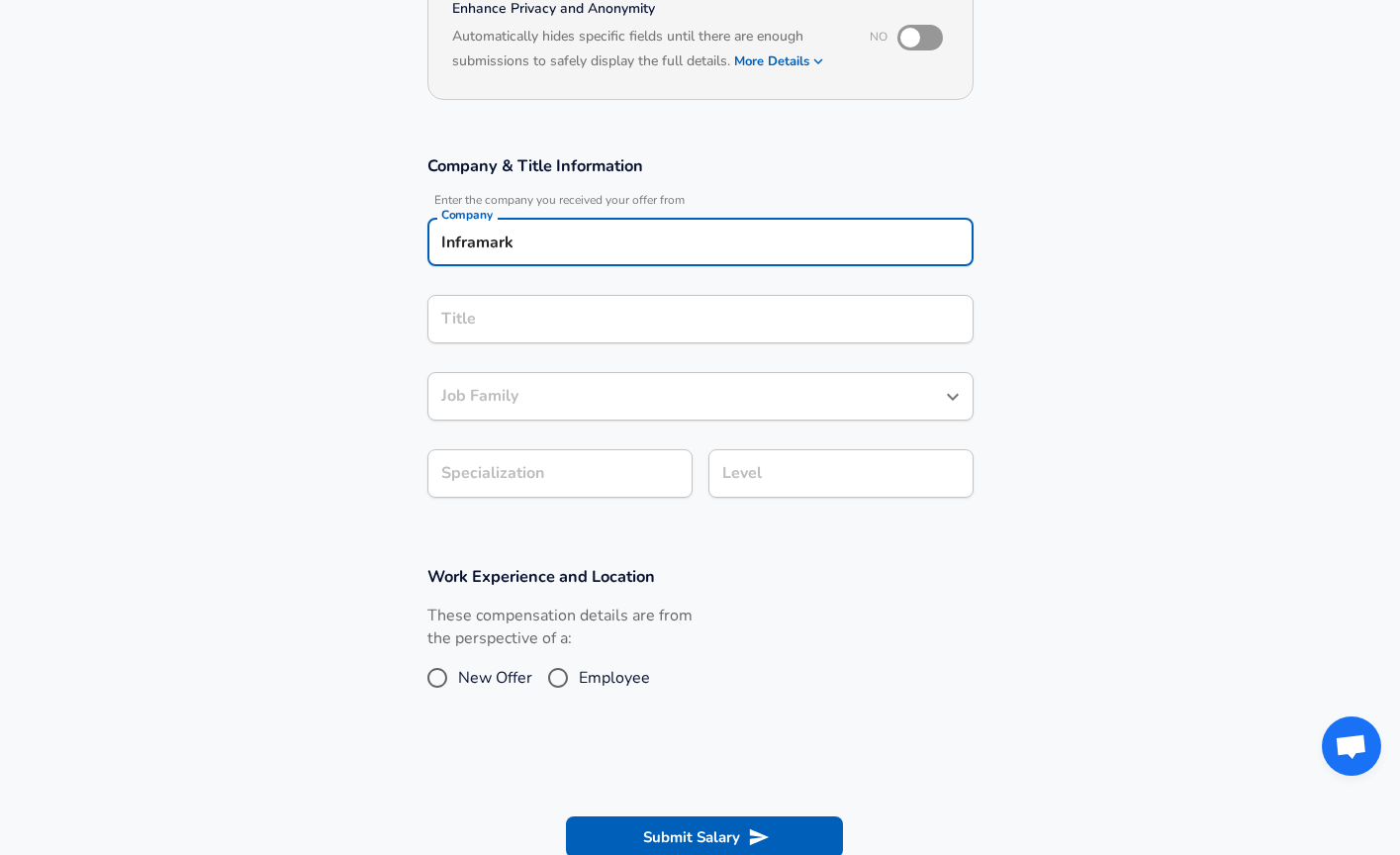 type on "Inframark" 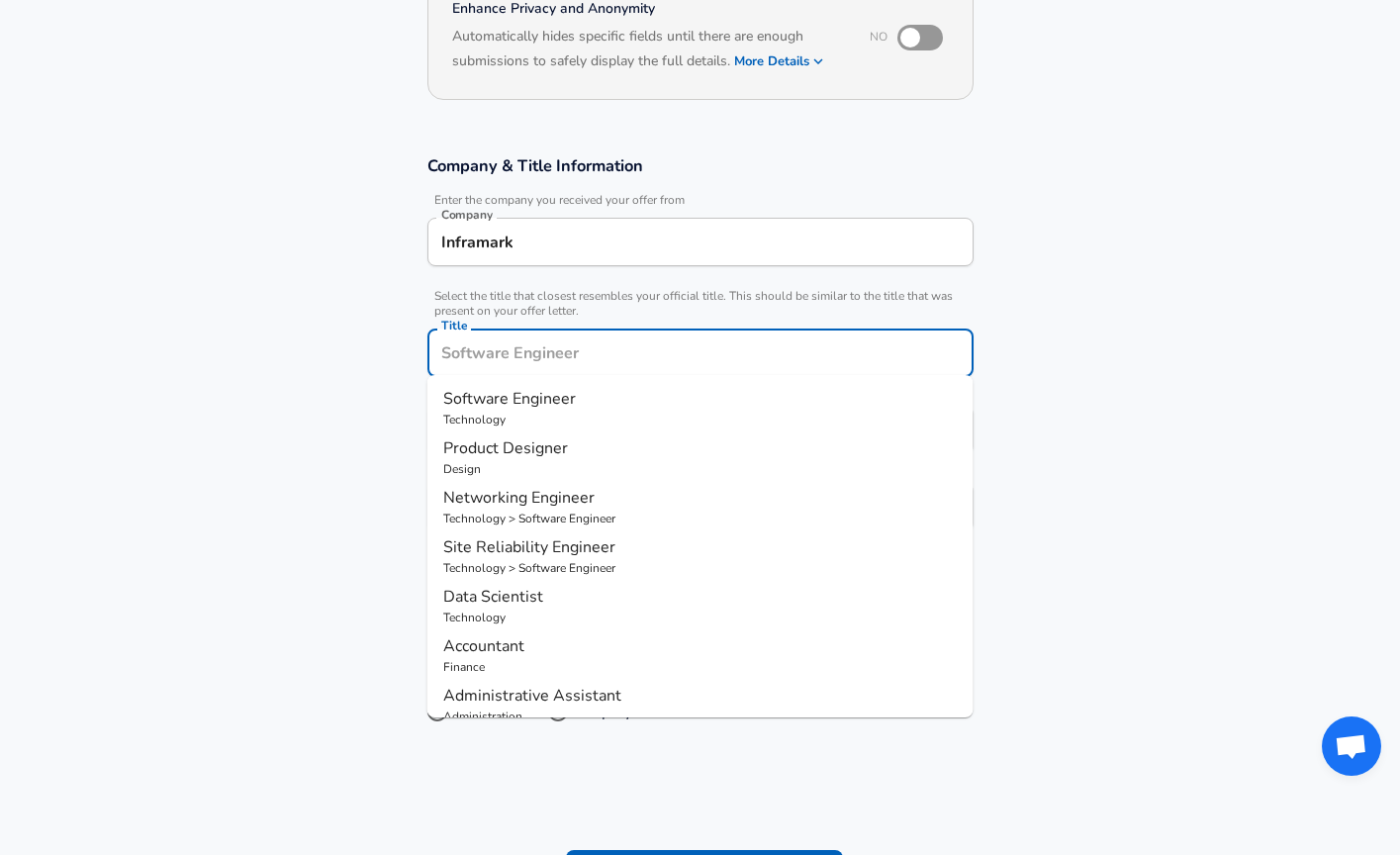 click on "Title" at bounding box center (700, 352) 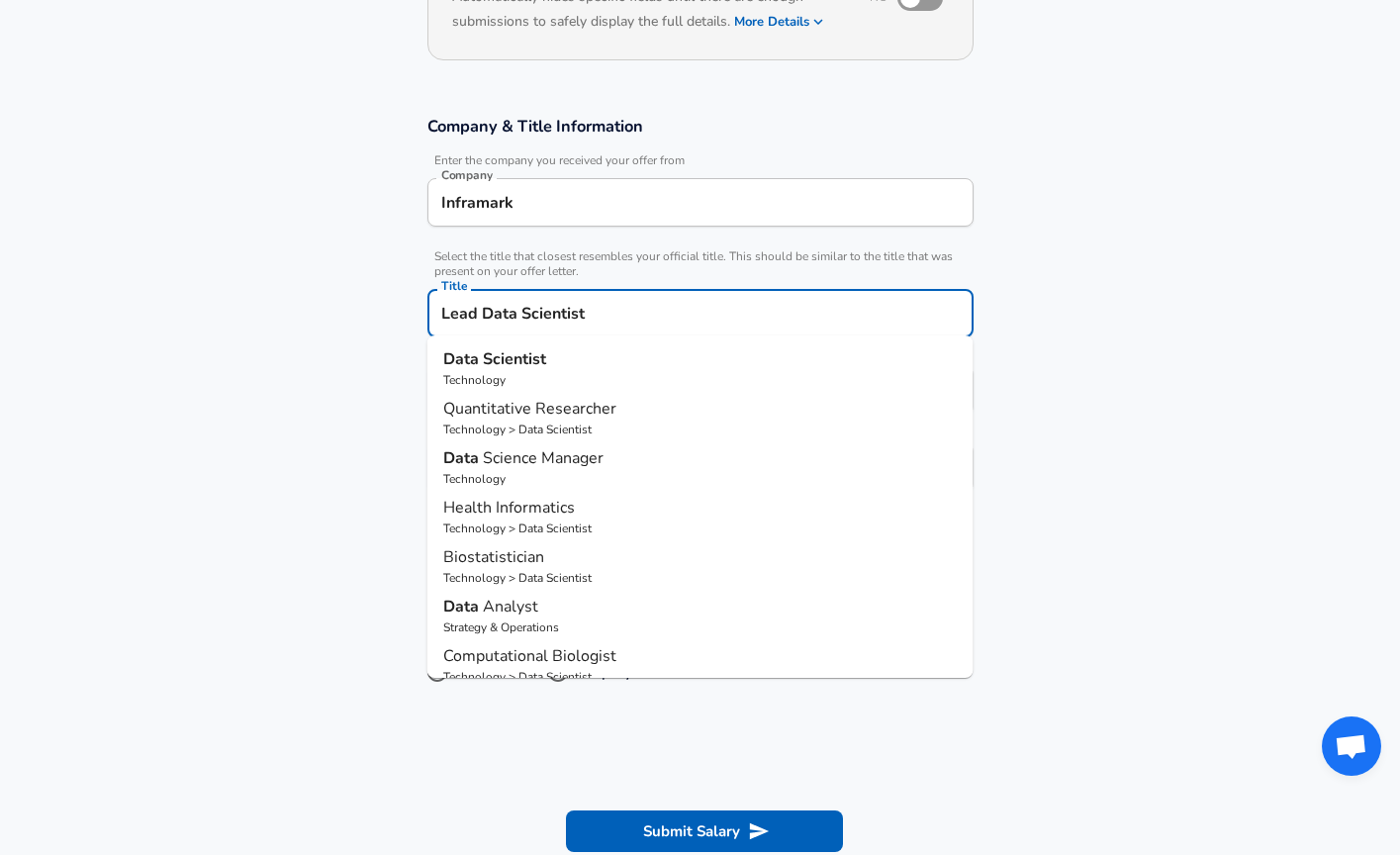 type on "Lead Data Scientist" 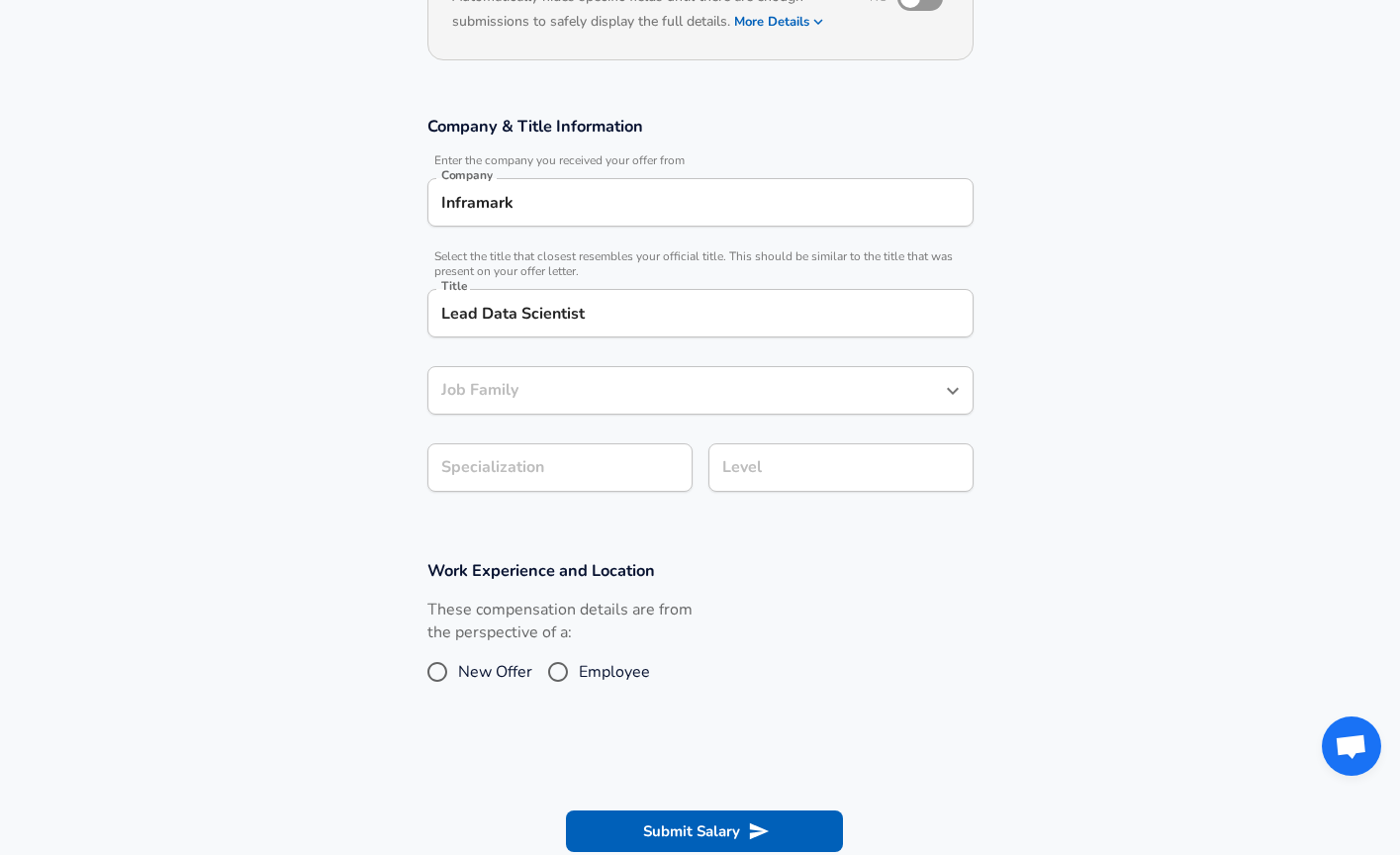 scroll, scrollTop: 300, scrollLeft: 0, axis: vertical 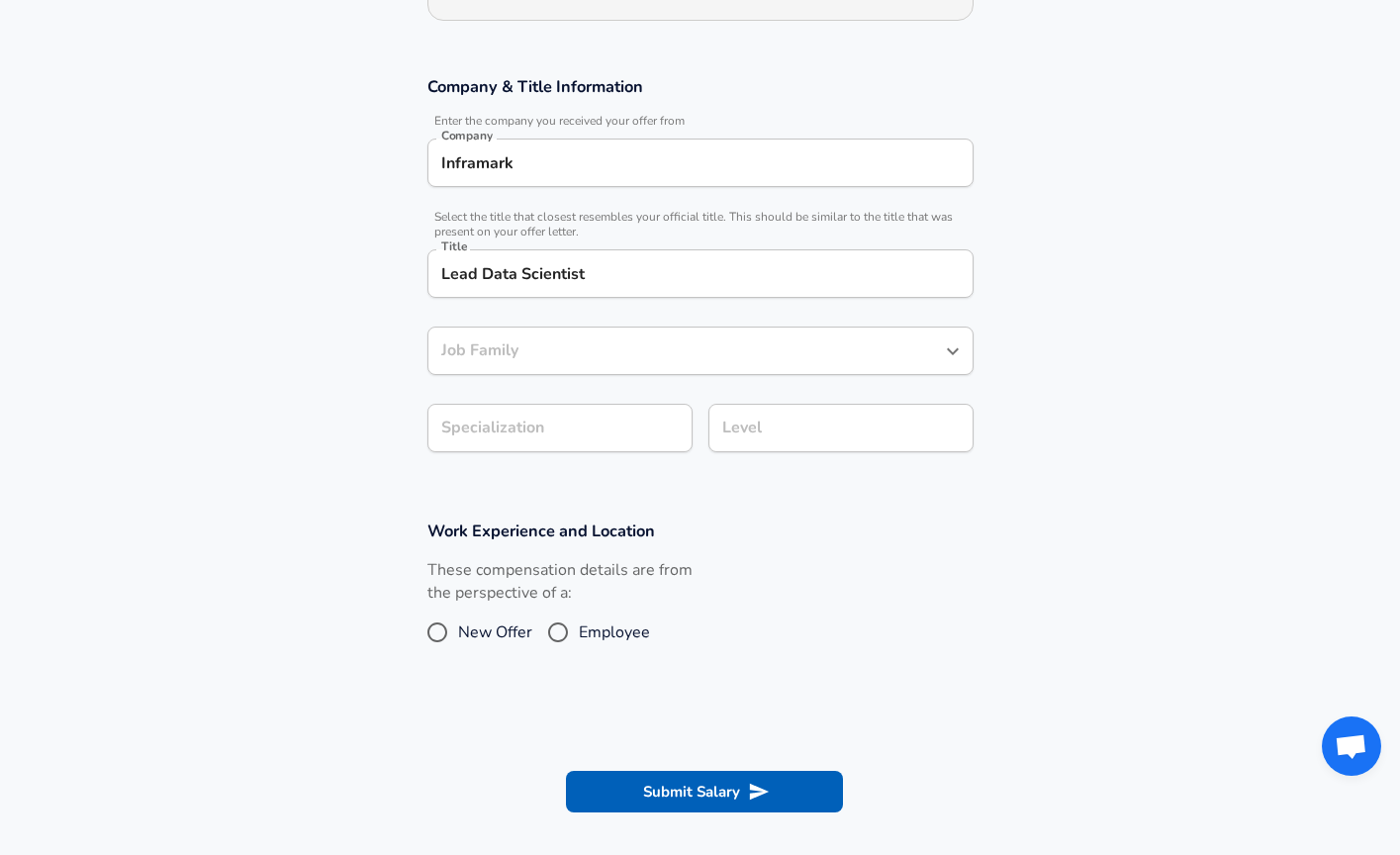 click on "Job Family" at bounding box center (686, 350) 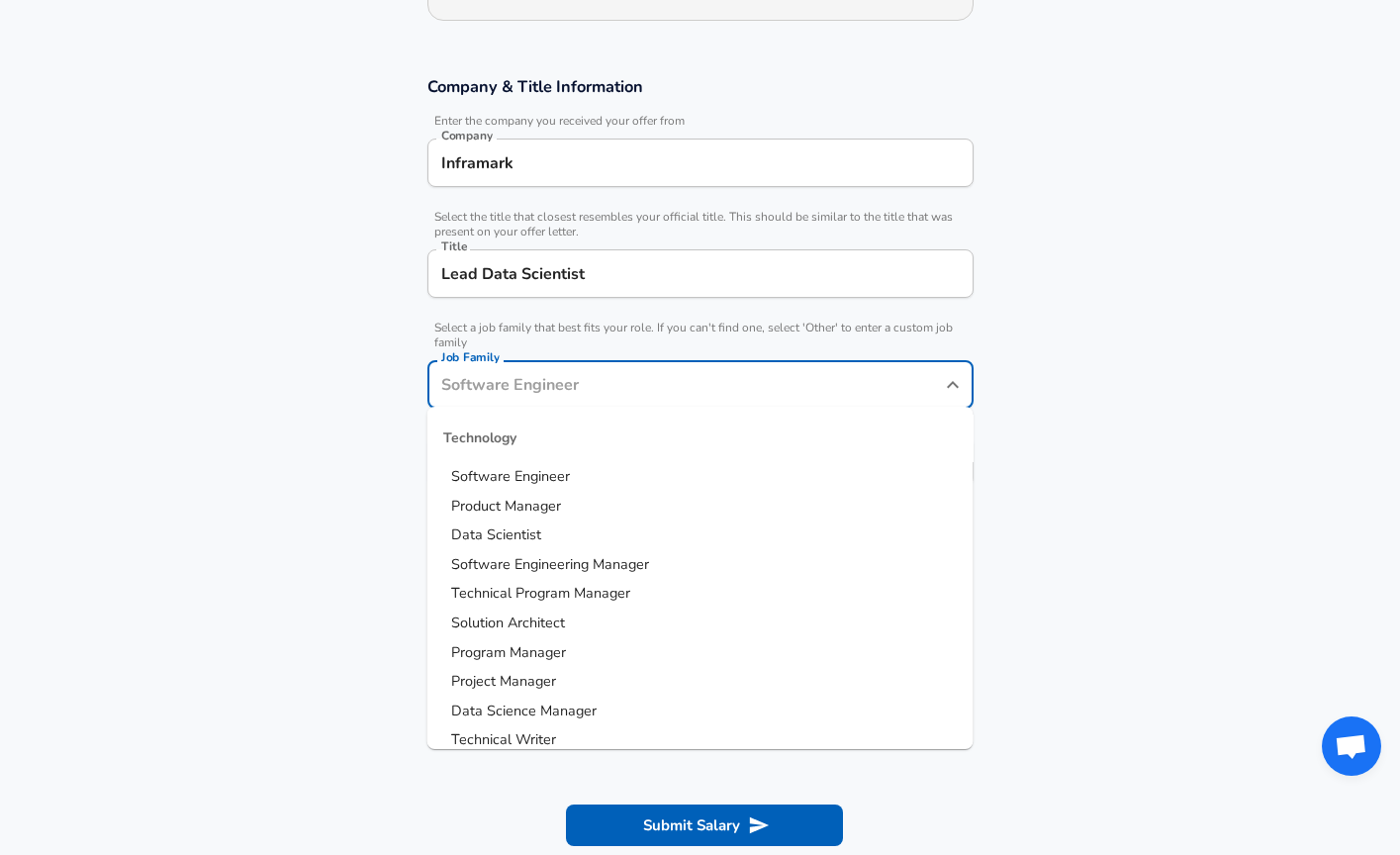 click on "Data Scientist" at bounding box center [496, 534] 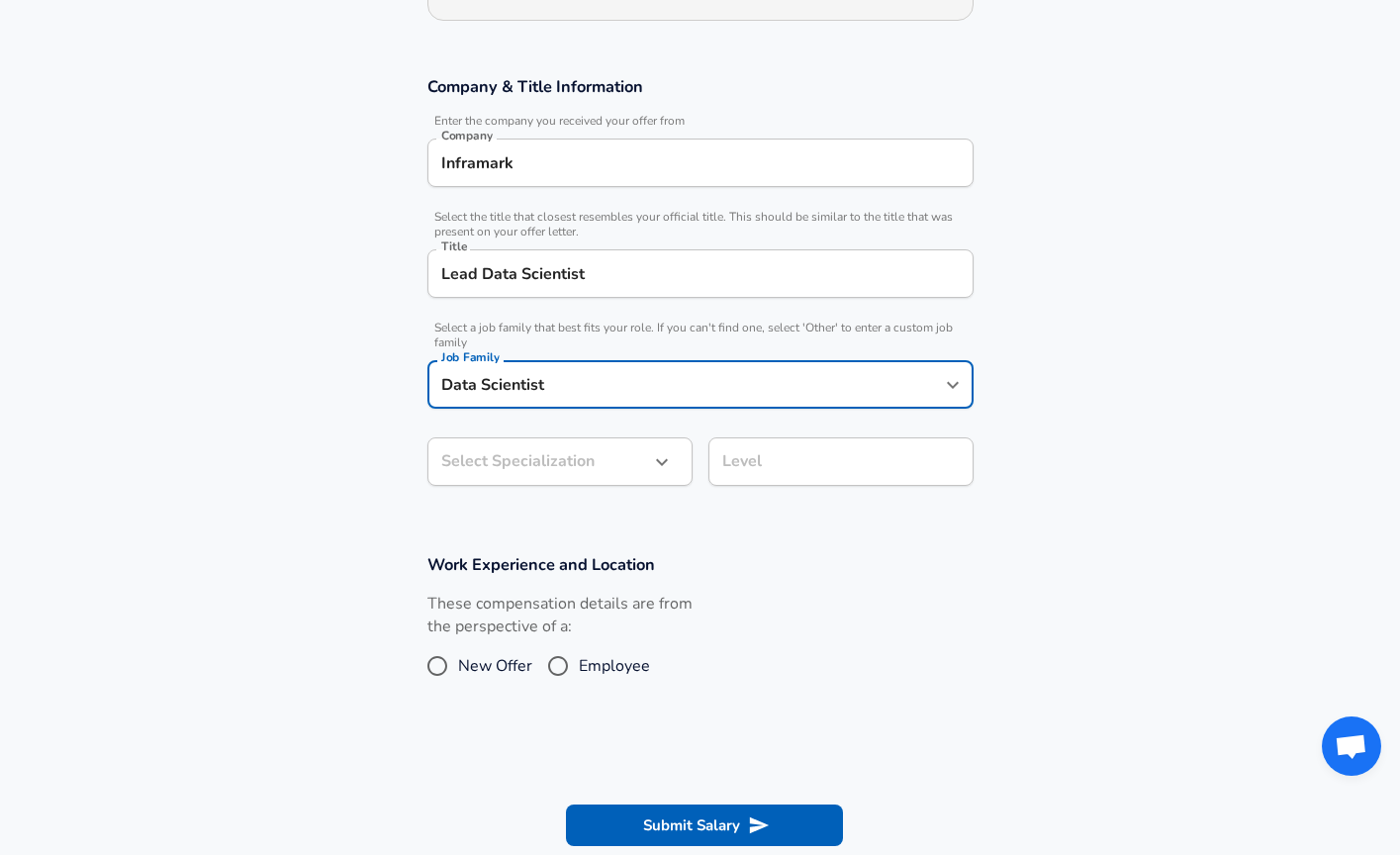 click on "Restart Add Your Salary Upload your offer letter   to verify your submission Enhance Privacy and Anonymity No Automatically hides specific fields until there are enough submissions to safely display the full details.   More Details Based on your submission and the data points that we have already collected, we will automatically hide and anonymize specific fields if there aren't enough data points to remain sufficiently anonymous. Company & Title Information   Enter the company you received your offer from Company Inframark Company   Select the title that closest resembles your official title. This should be similar to the title that was present on your offer letter. Title Lead Data Scientist Title   Select a job family that best fits your role. If you can't find one, select 'Other' to enter a custom job family Job Family Data Scientist Job Family Select Specialization ​ Select Specialization Level Level Work Experience and Location These compensation details are from the perspective of a: New Offer     and" at bounding box center [700, 128] 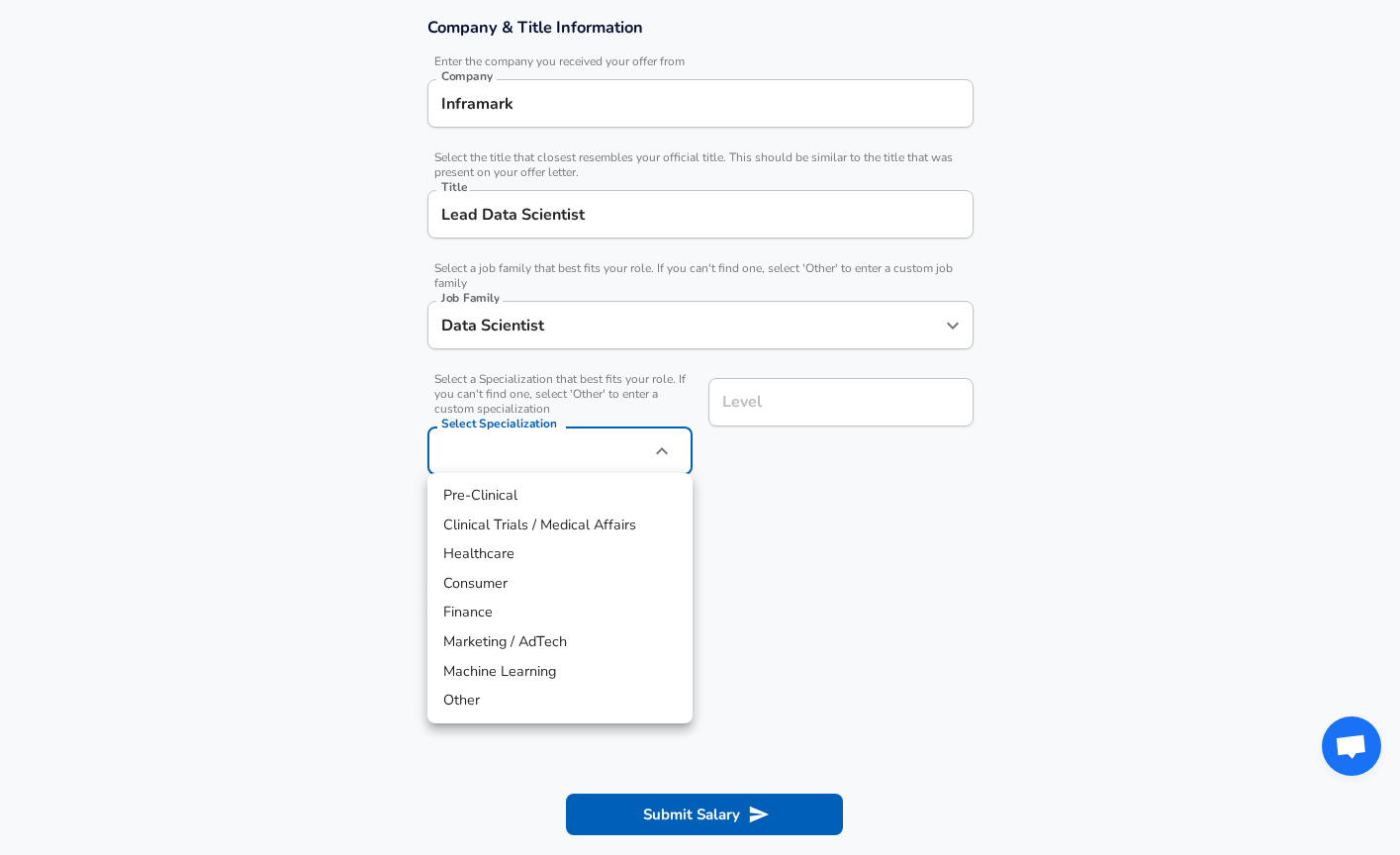 click on "Machine Learning" at bounding box center (560, 672) 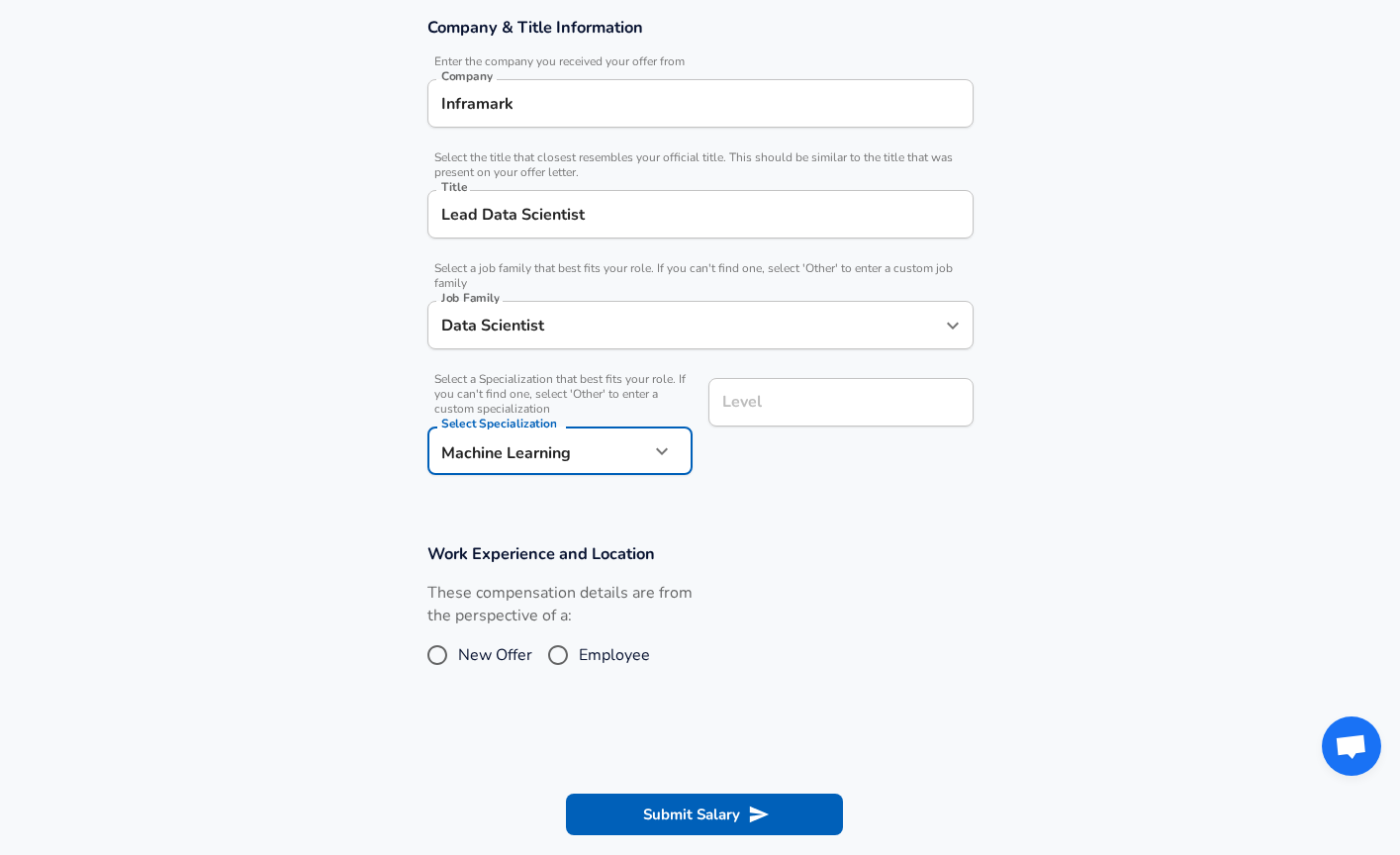click on "Level" at bounding box center [841, 402] 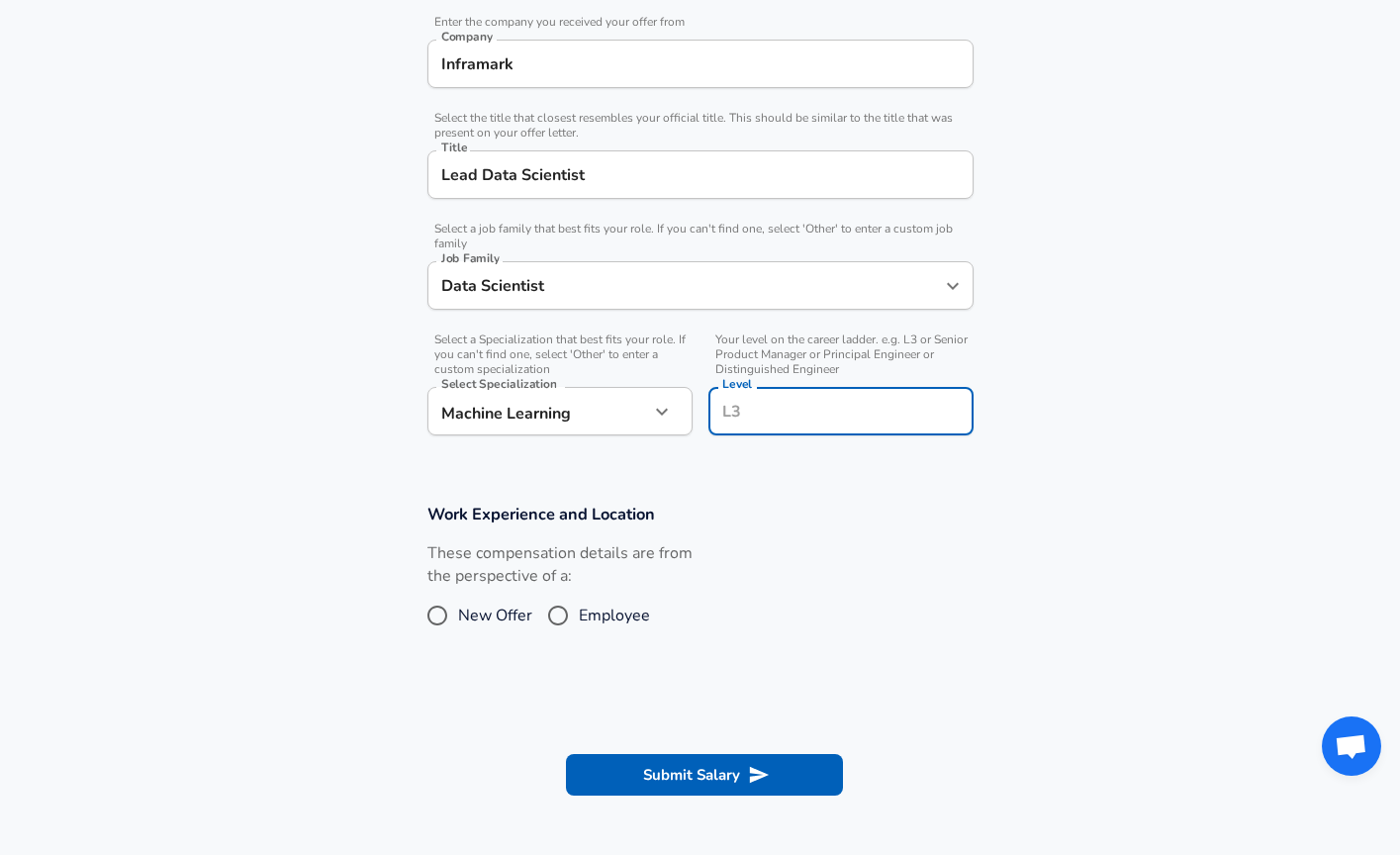 click on "Work Experience and Location" at bounding box center (700, 514) 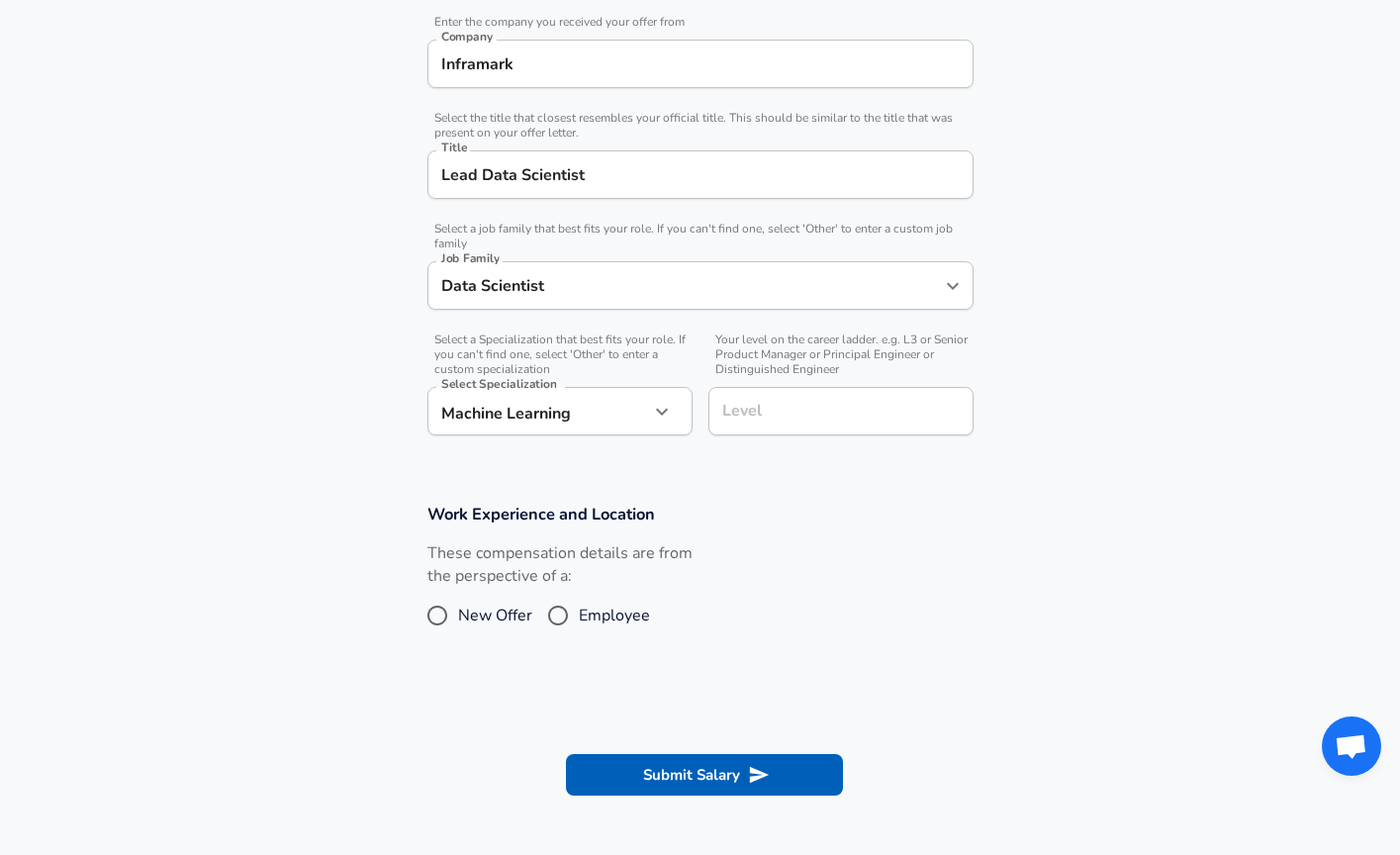 click on "New Offer" at bounding box center (495, 616) 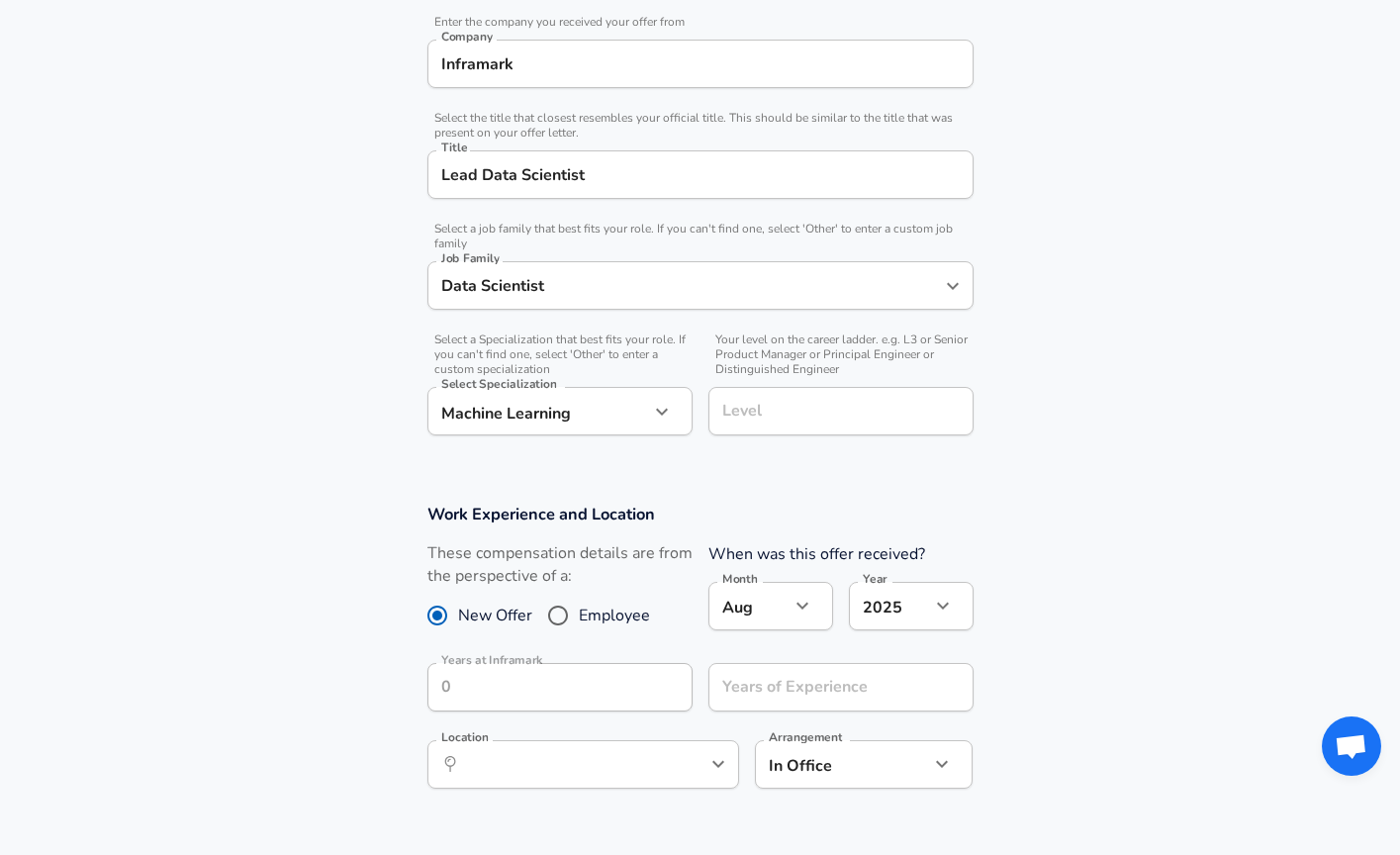 scroll, scrollTop: 504, scrollLeft: 0, axis: vertical 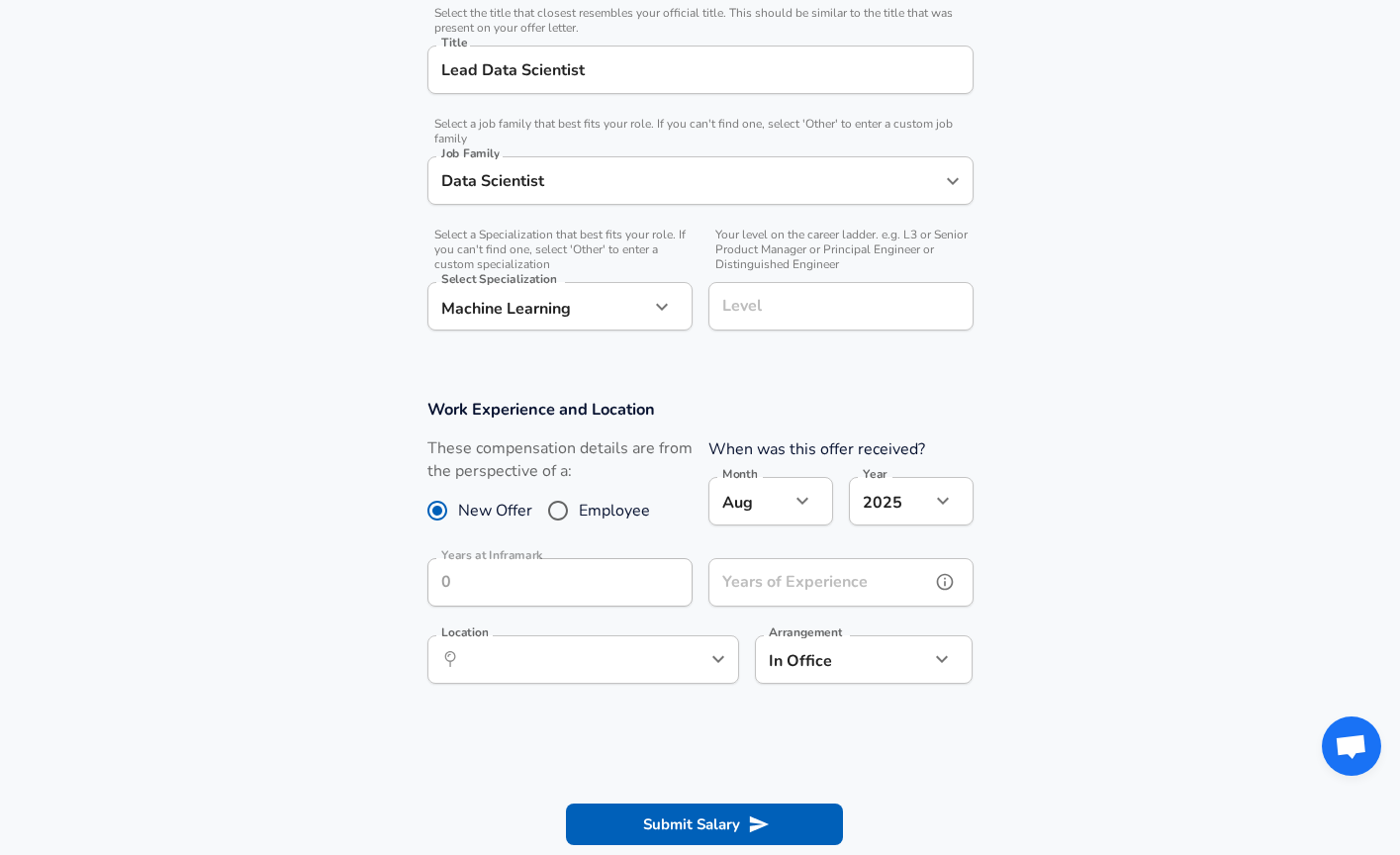 click on "Years of Experience" at bounding box center (819, 582) 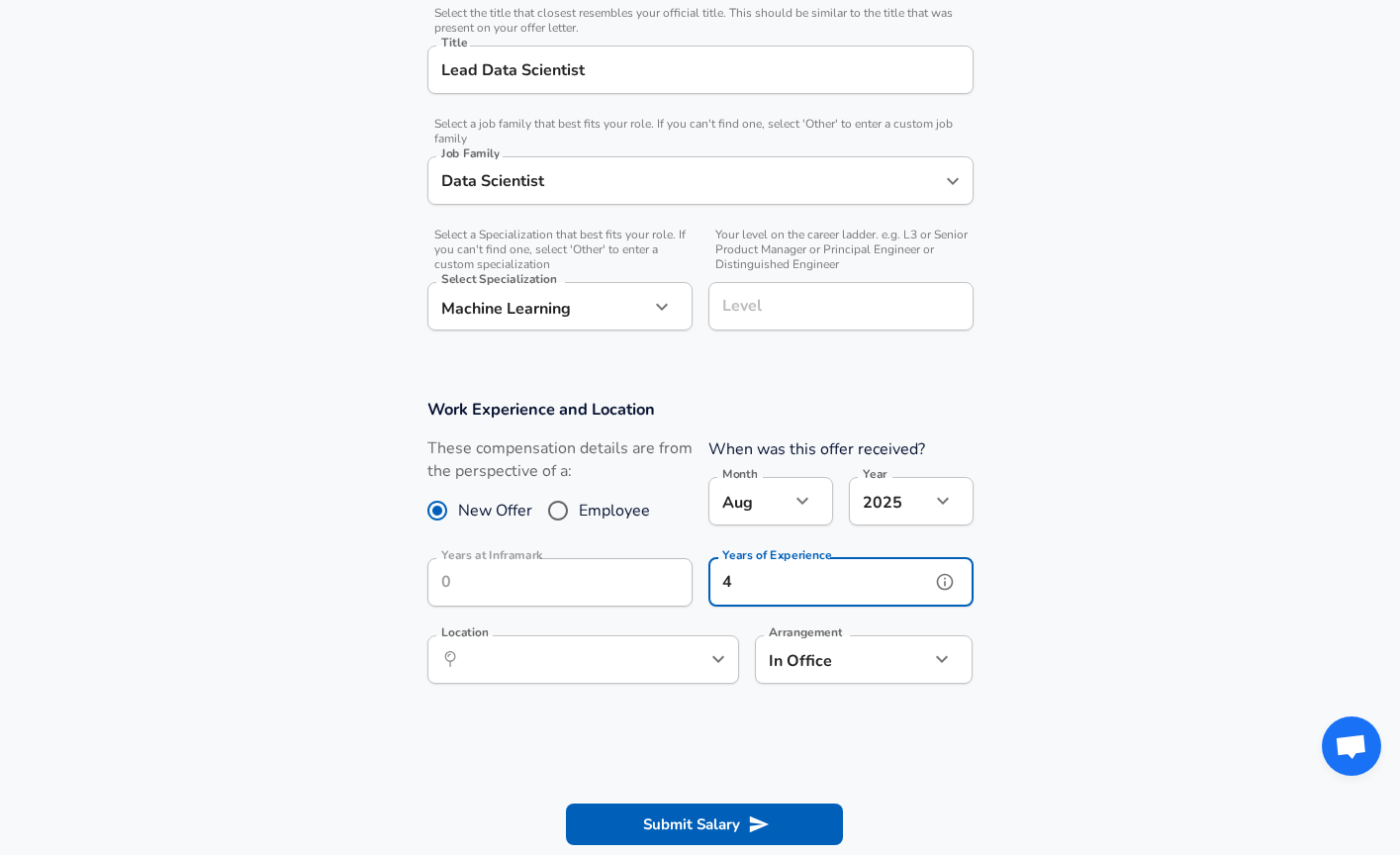 type on "4" 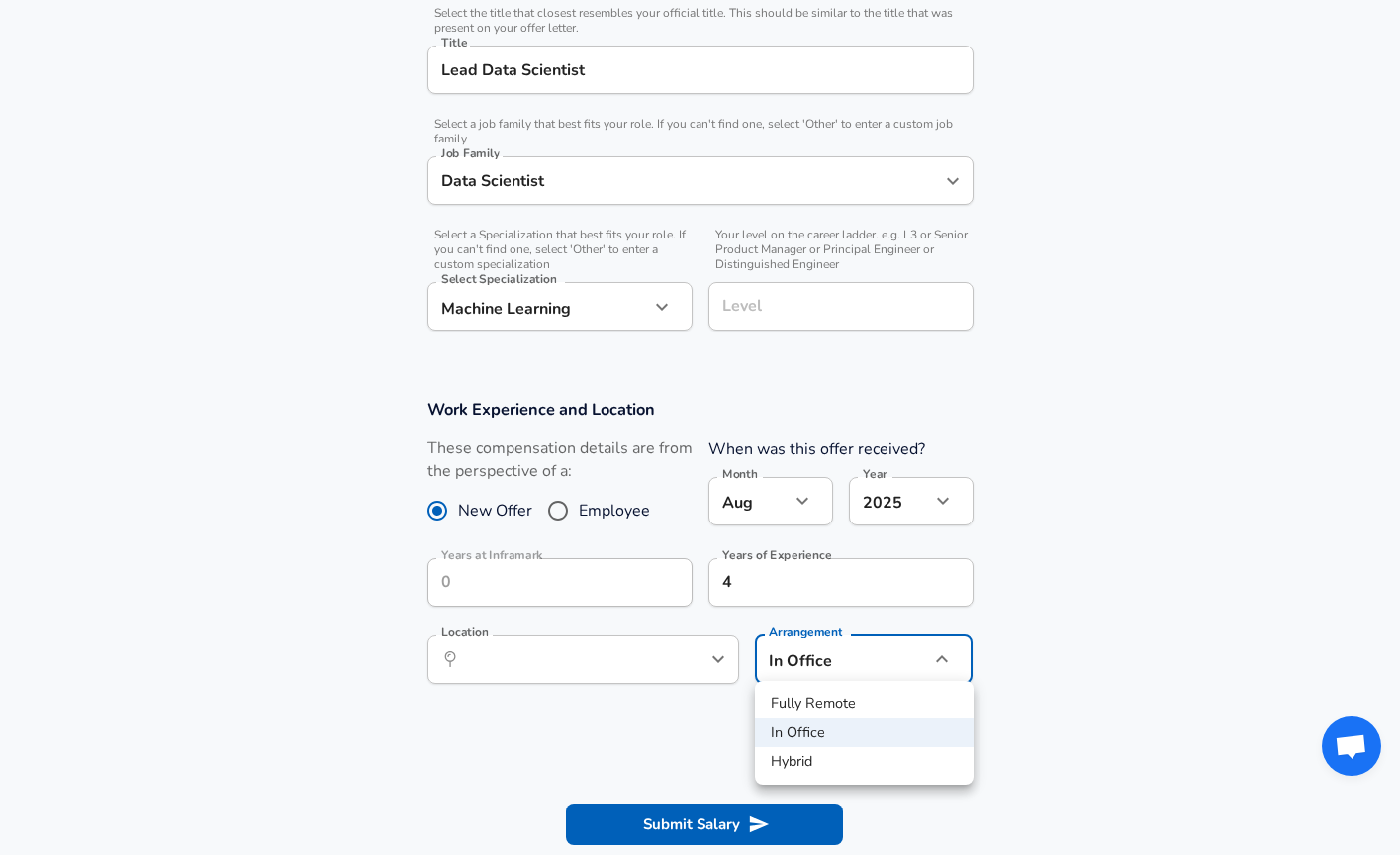 click on "Restart Add Your Salary Upload your offer letter   to verify your submission Enhance Privacy and Anonymity No Automatically hides specific fields until there are enough submissions to safely display the full details.   More Details Based on your submission and the data points that we have already collected, we will automatically hide and anonymize specific fields if there aren't enough data points to remain sufficiently anonymous. Company & Title Information   Enter the company you received your offer from Company Inframark Company   Select the title that closest resembles your official title. This should be similar to the title that was present on your offer letter. Title Lead Data Scientist Title   Select a job family that best fits your role. If you can't find one, select 'Other' to enter a custom job family Job Family Data Scientist Job Family   Select a Specialization that best fits your role. If you can't find one, select 'Other' to enter a custom specialization Select Specialization Machine Learning" at bounding box center (700, -76) 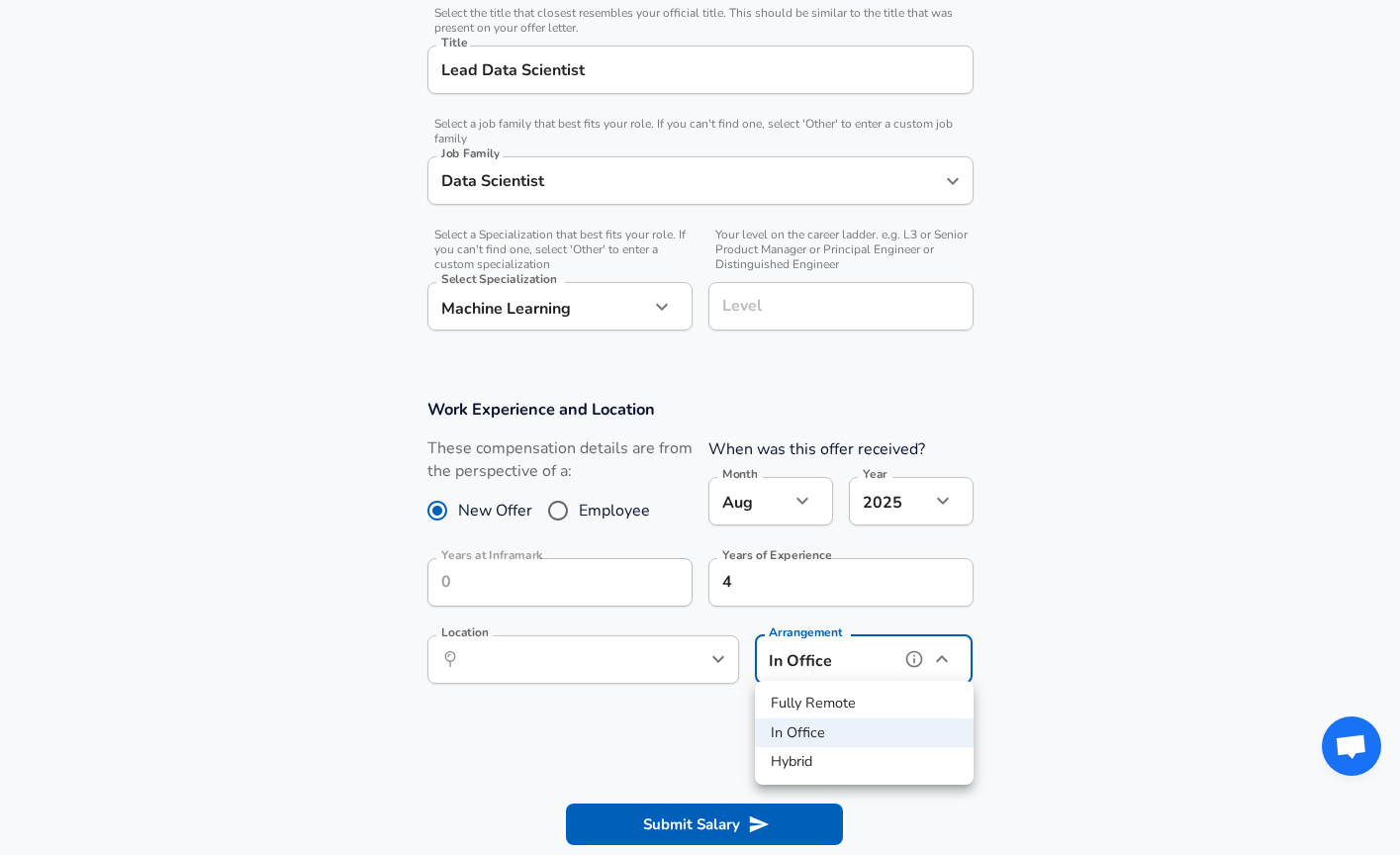 type on "remote" 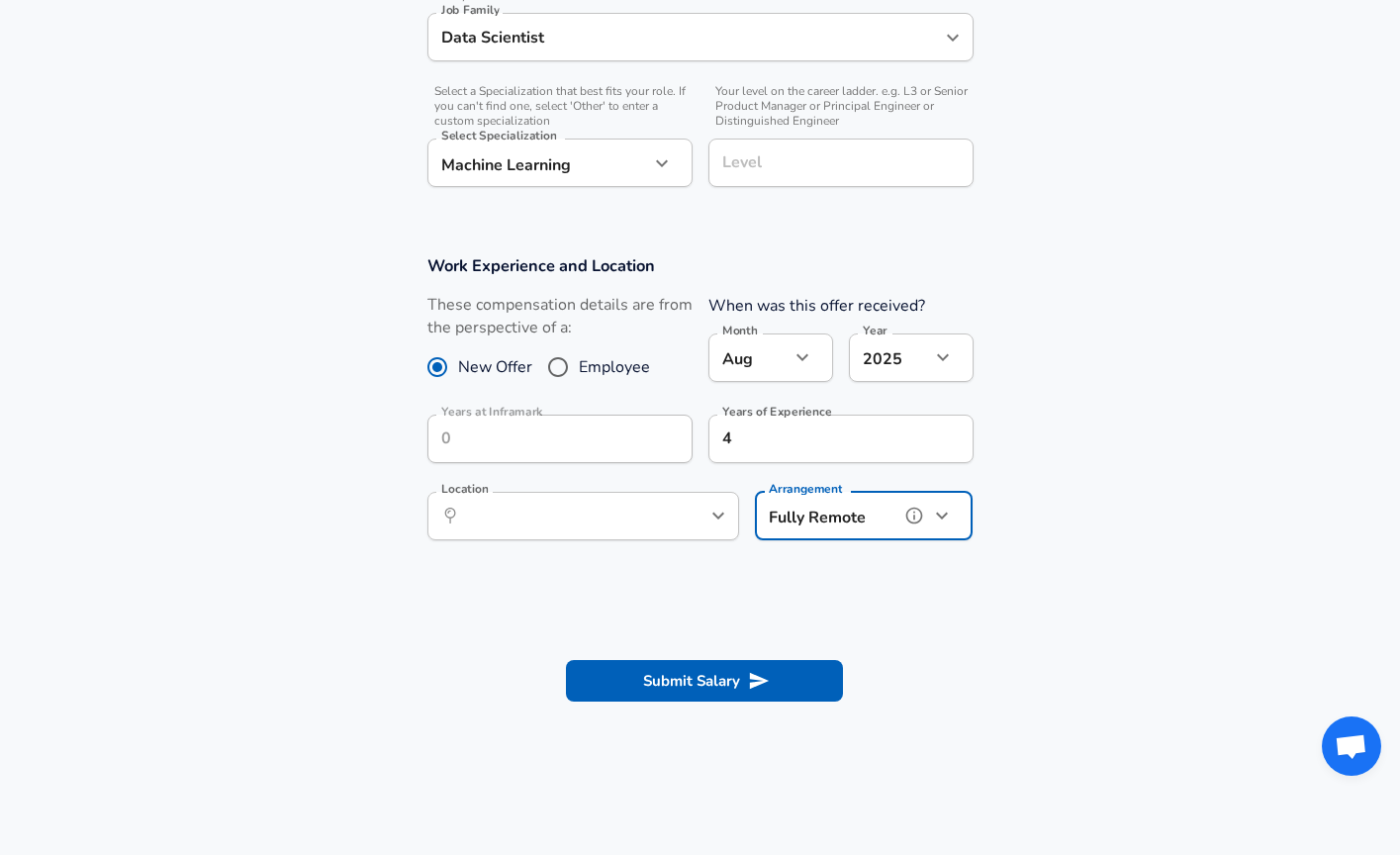 scroll, scrollTop: 657, scrollLeft: 0, axis: vertical 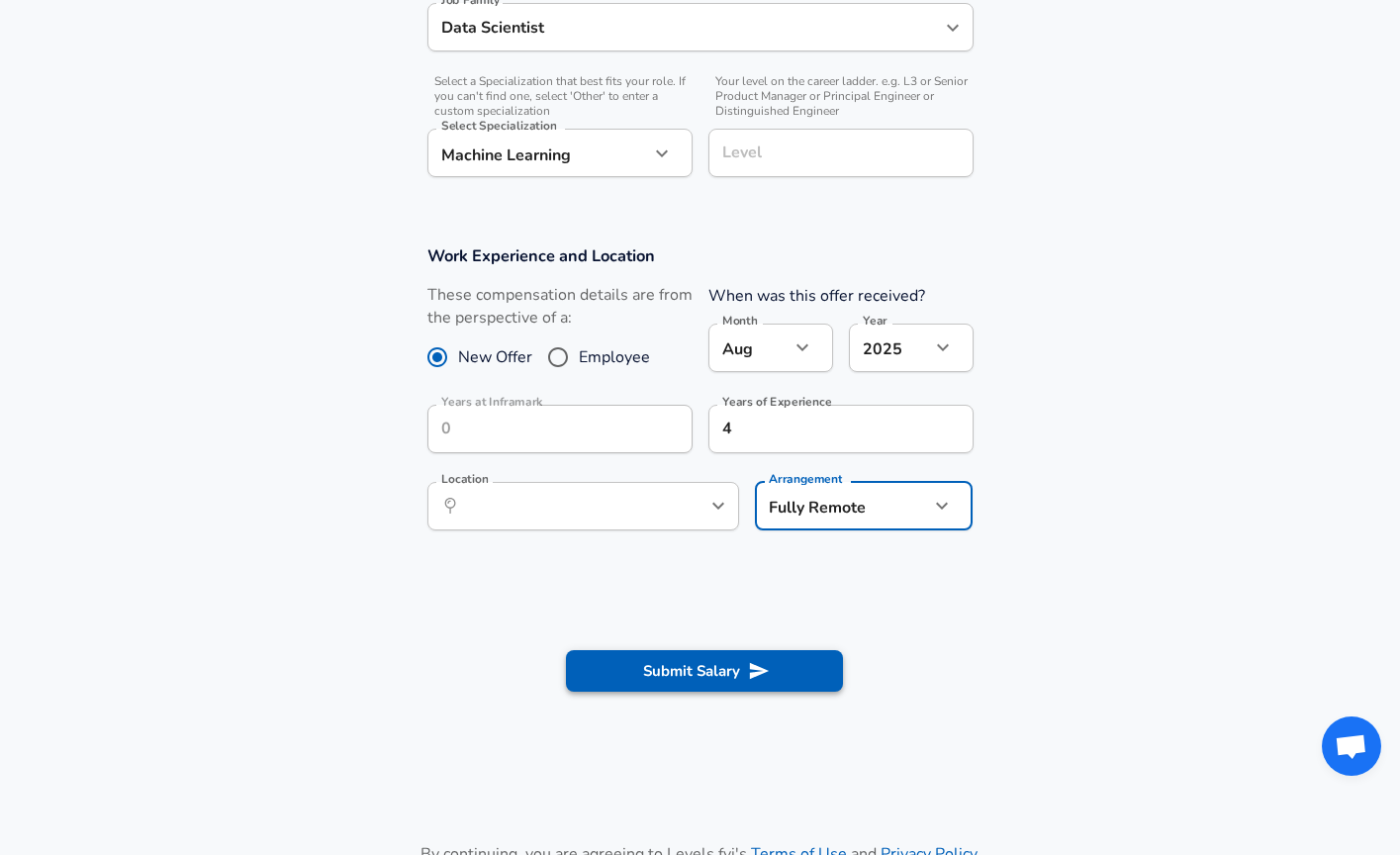 click 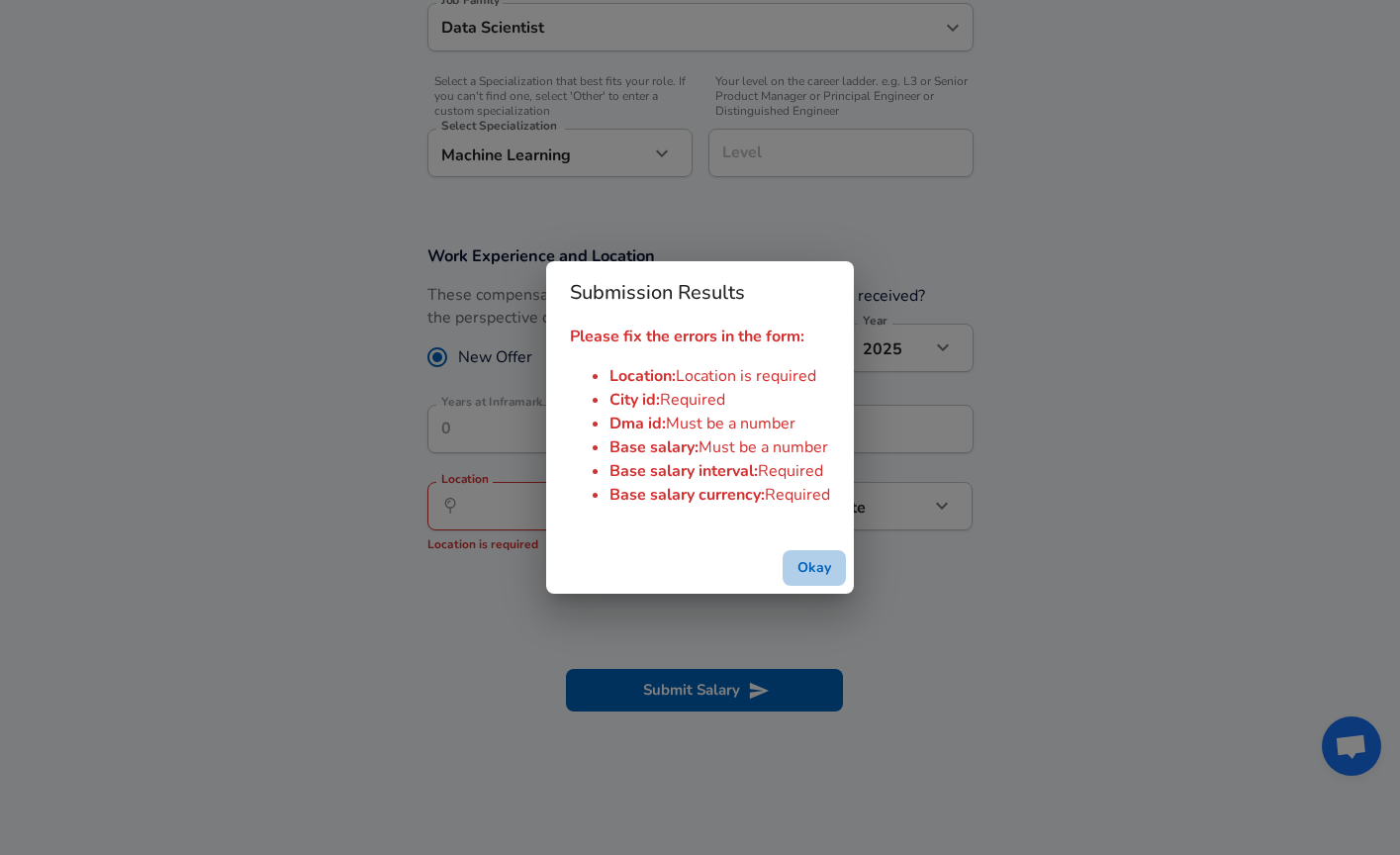 click on "Okay" at bounding box center (814, 568) 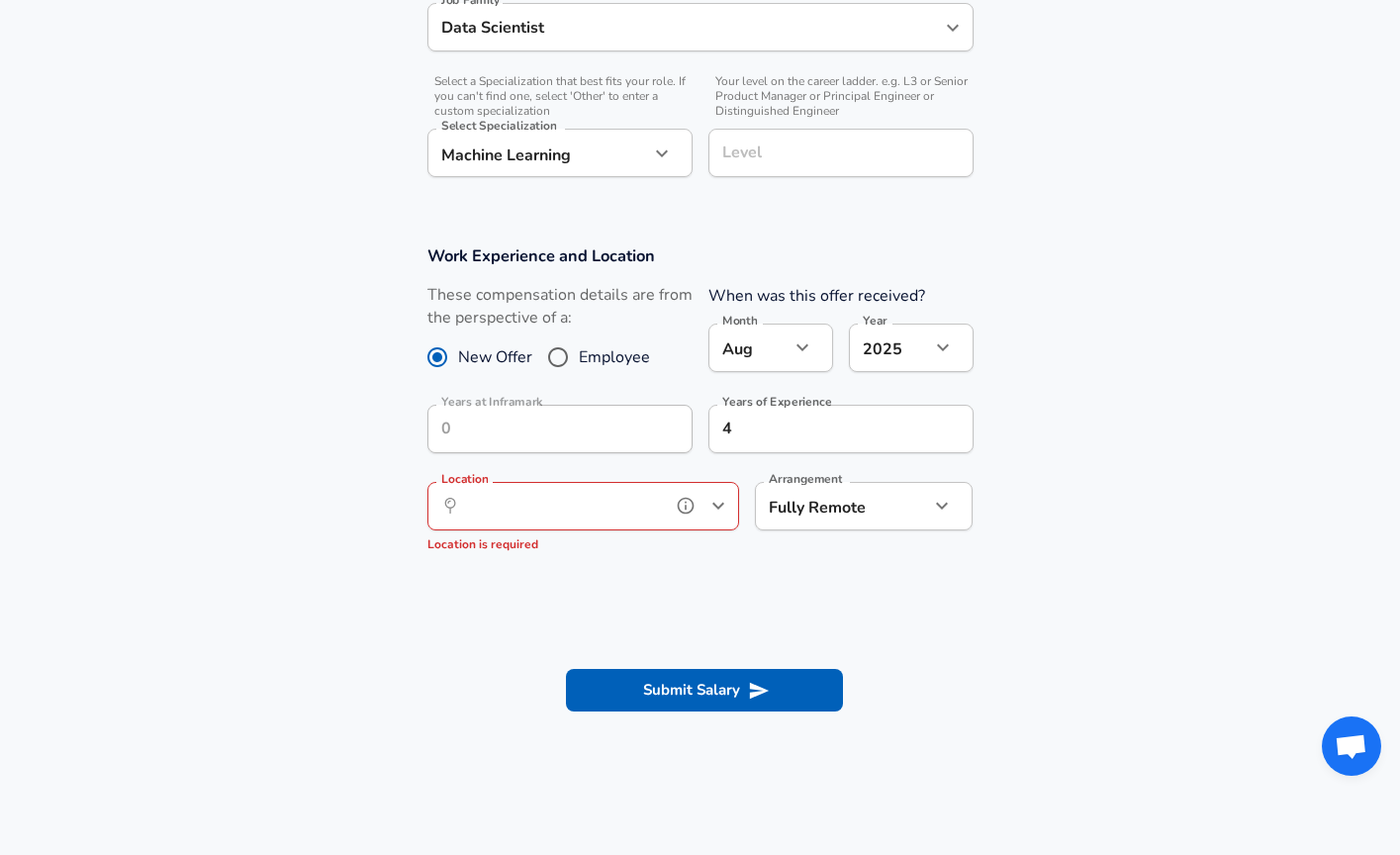 click on "Location" at bounding box center (561, 506) 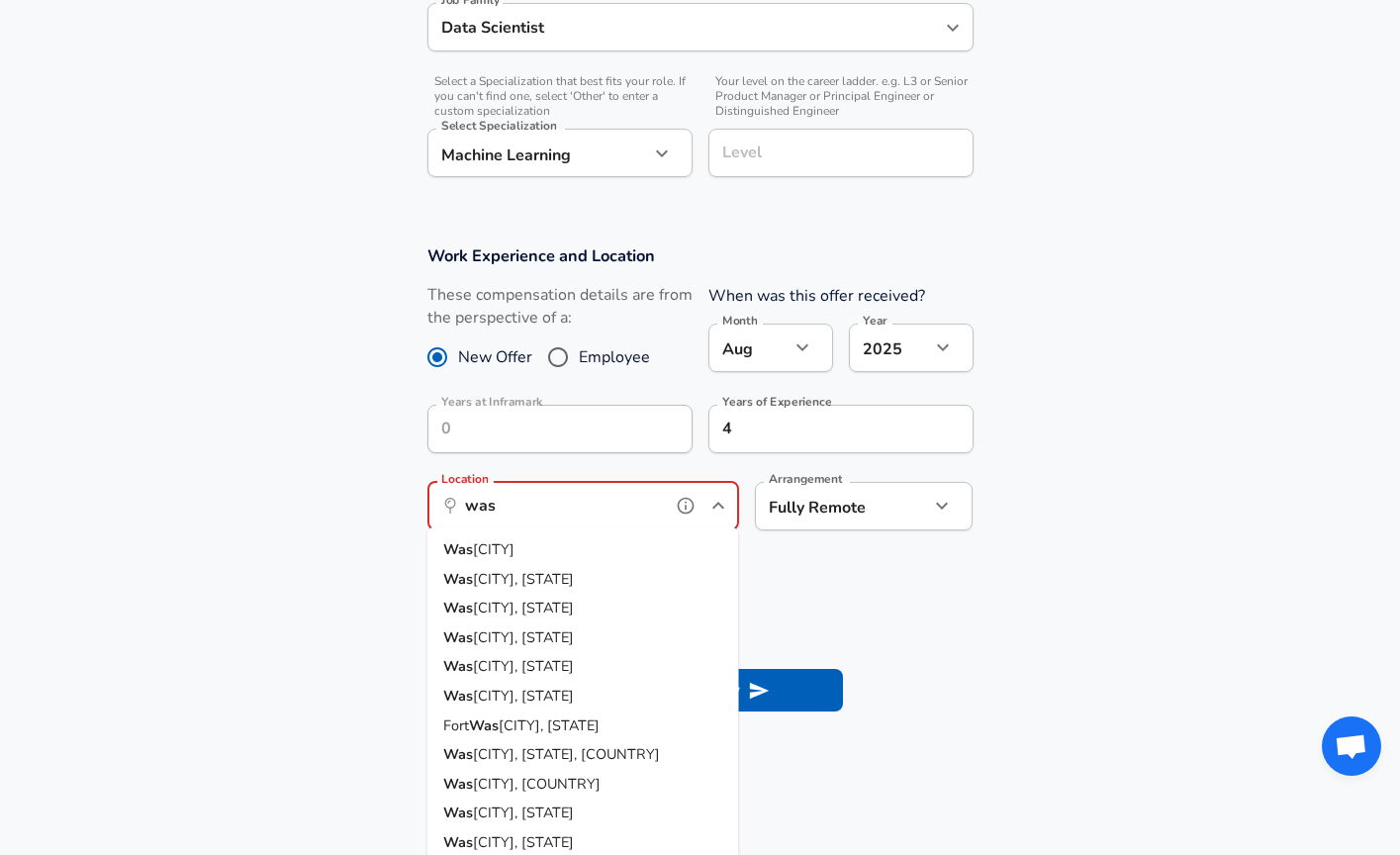 click on "[CITY]" at bounding box center [494, 549] 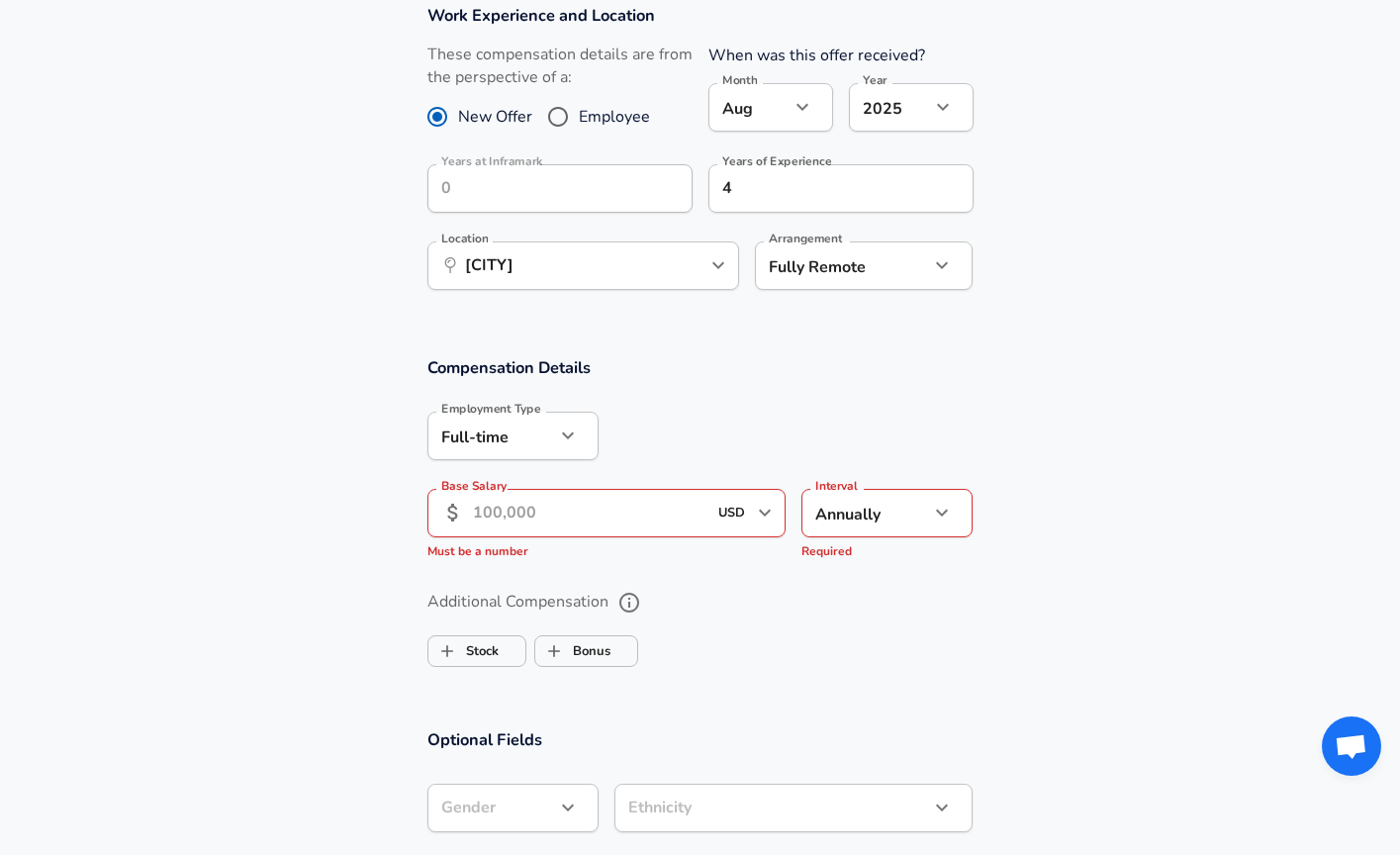 scroll, scrollTop: 937, scrollLeft: 0, axis: vertical 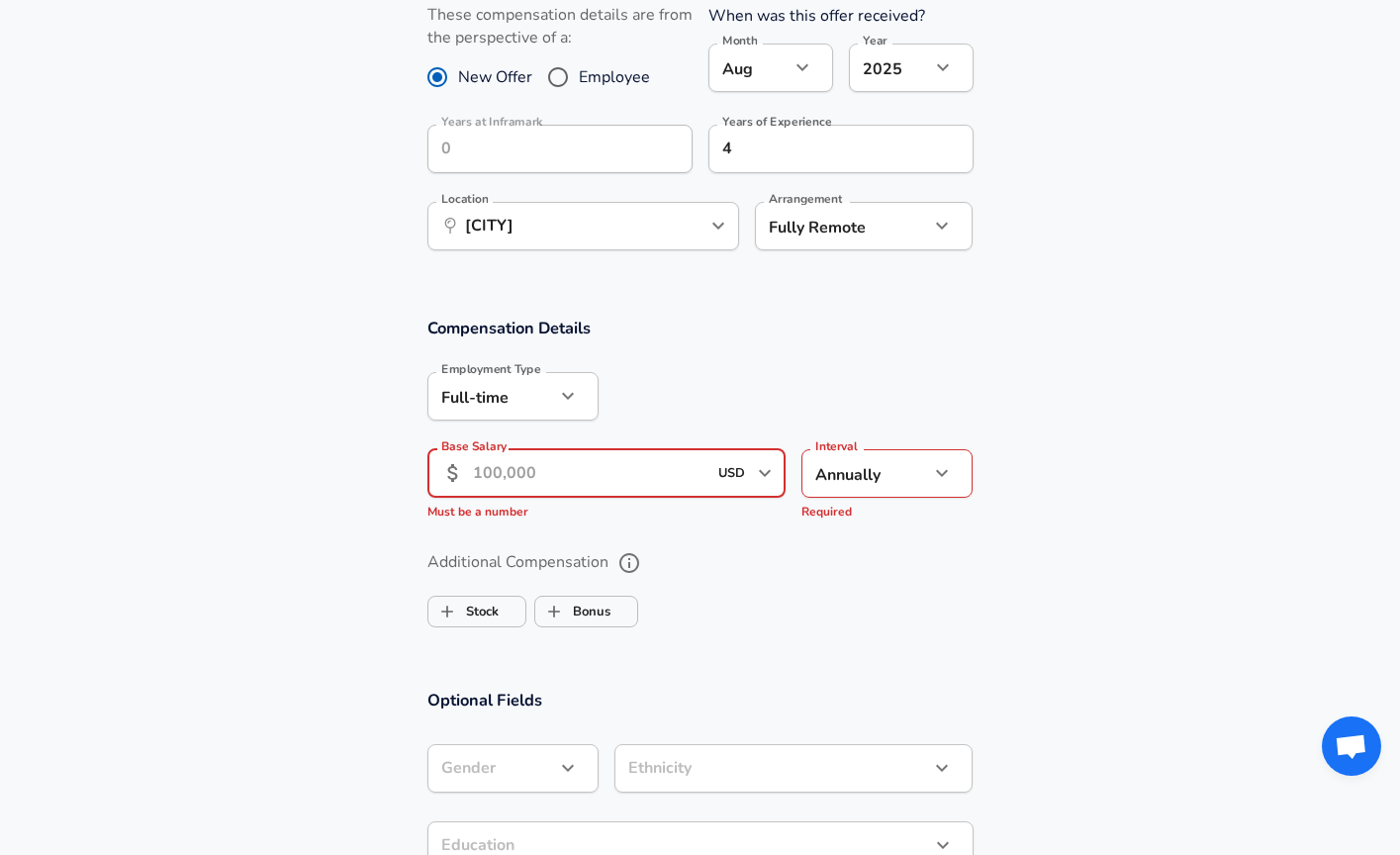 click on "Base Salary" at bounding box center (590, 473) 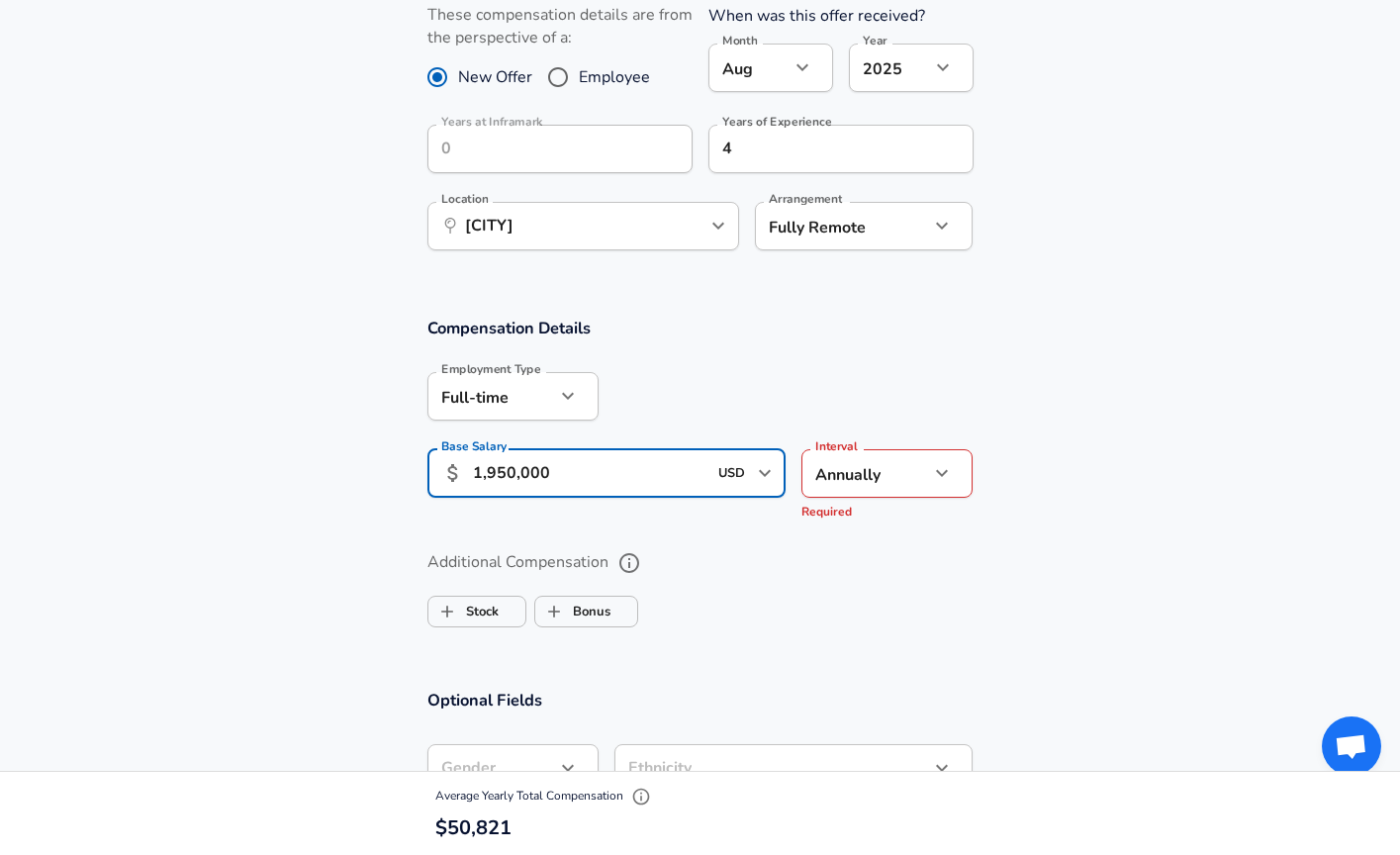 type on "195,000" 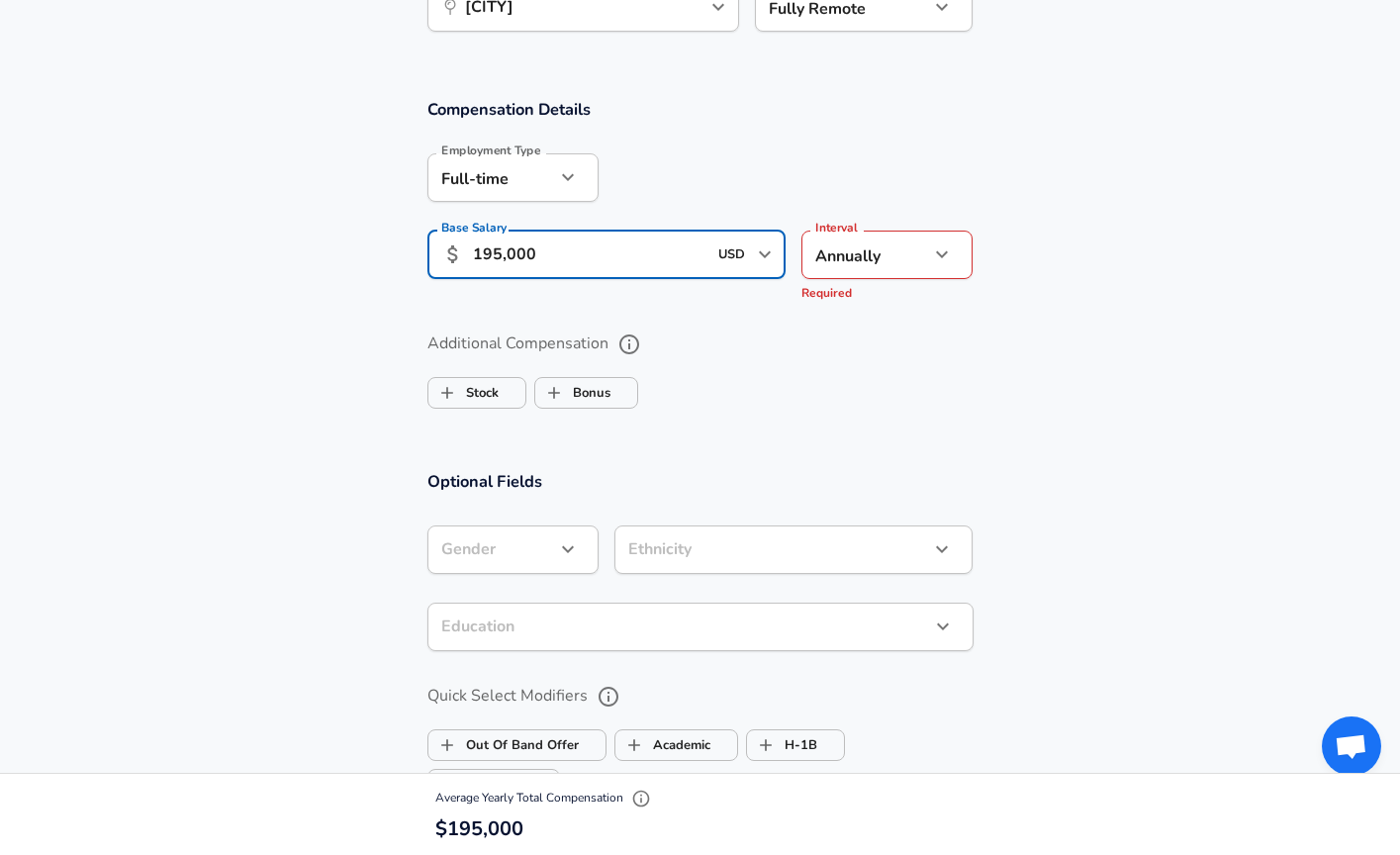 scroll, scrollTop: 1174, scrollLeft: 0, axis: vertical 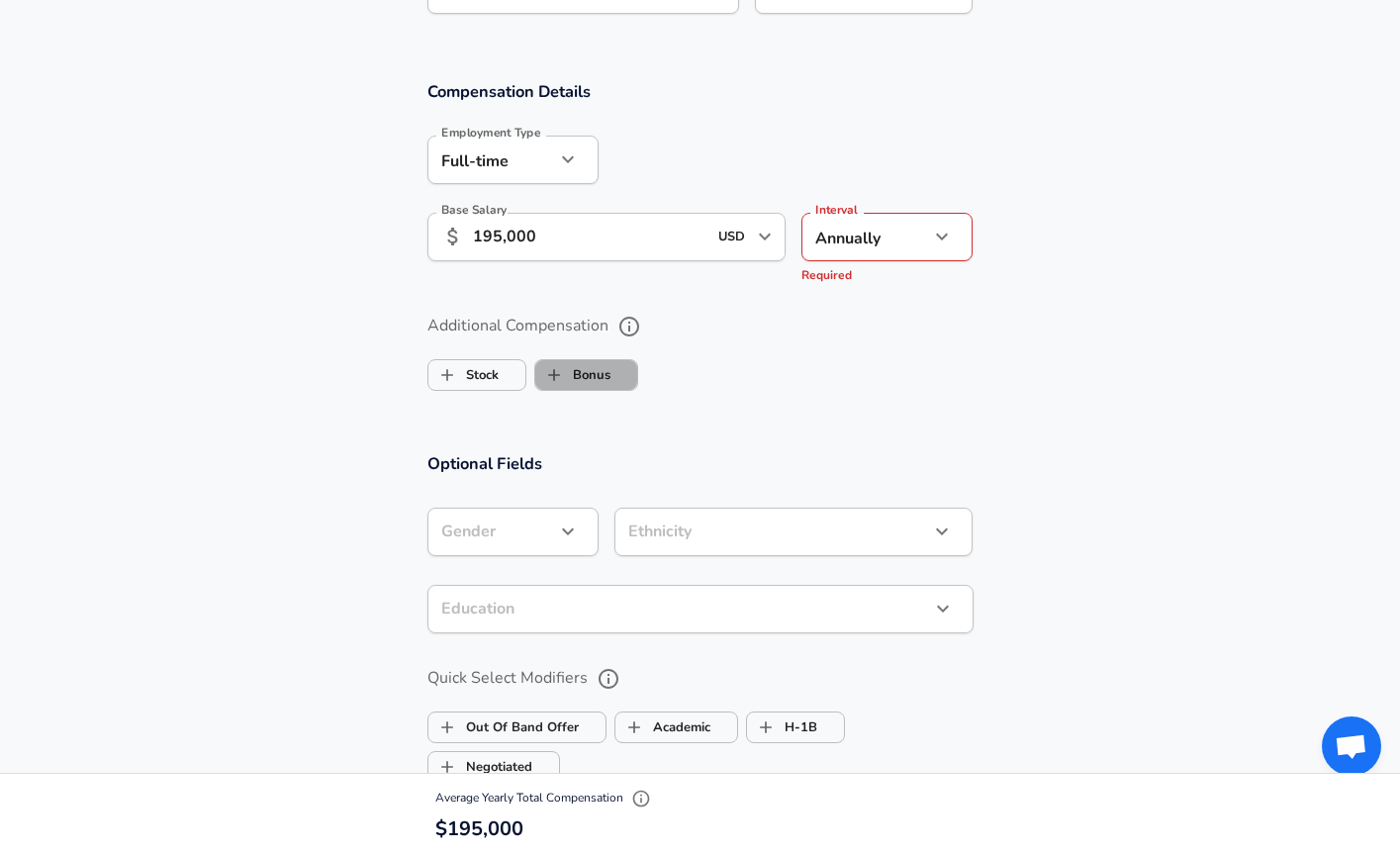 click on "Bonus" at bounding box center (573, 375) 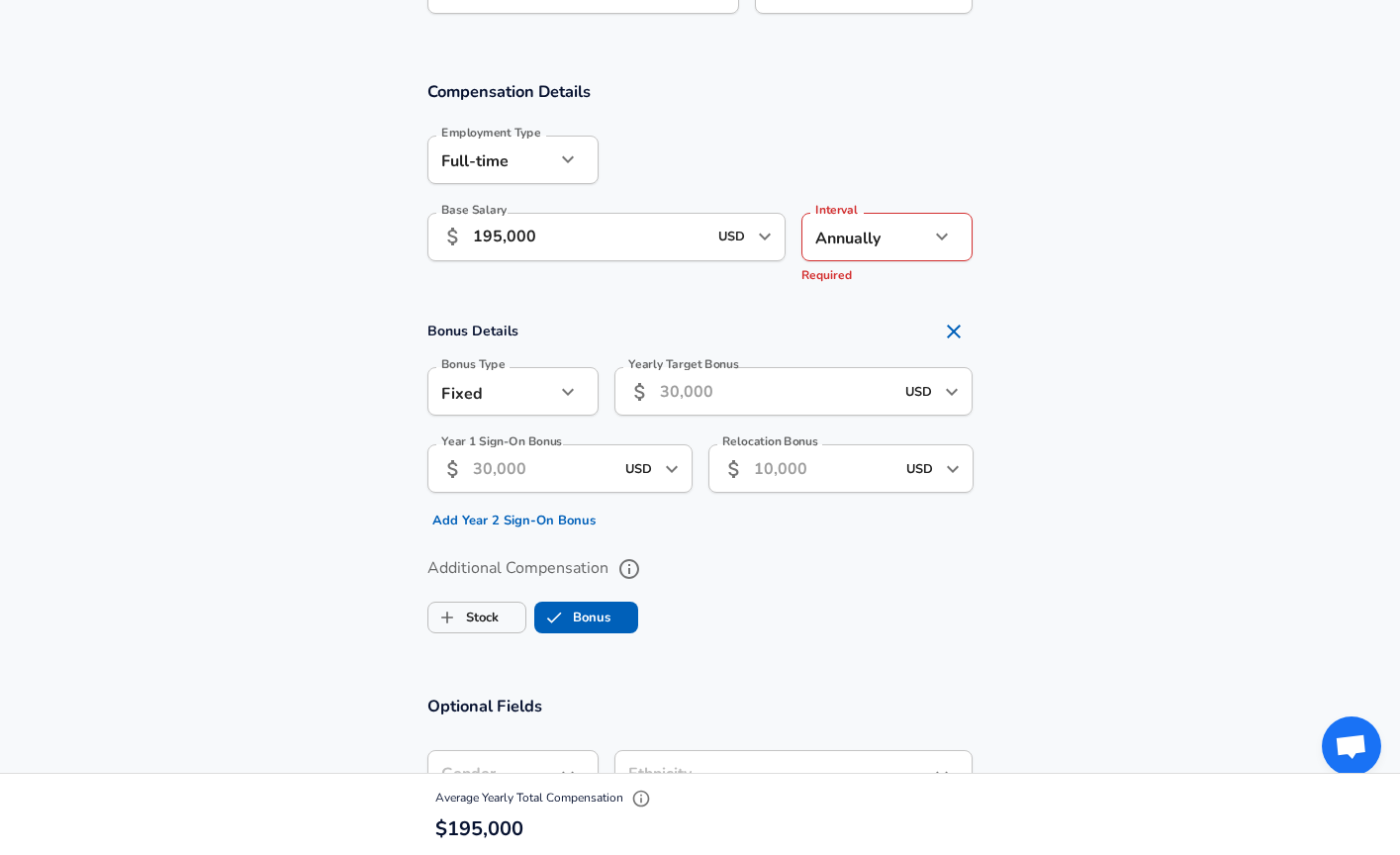 click on "Yearly Target Bonus" at bounding box center [777, 391] 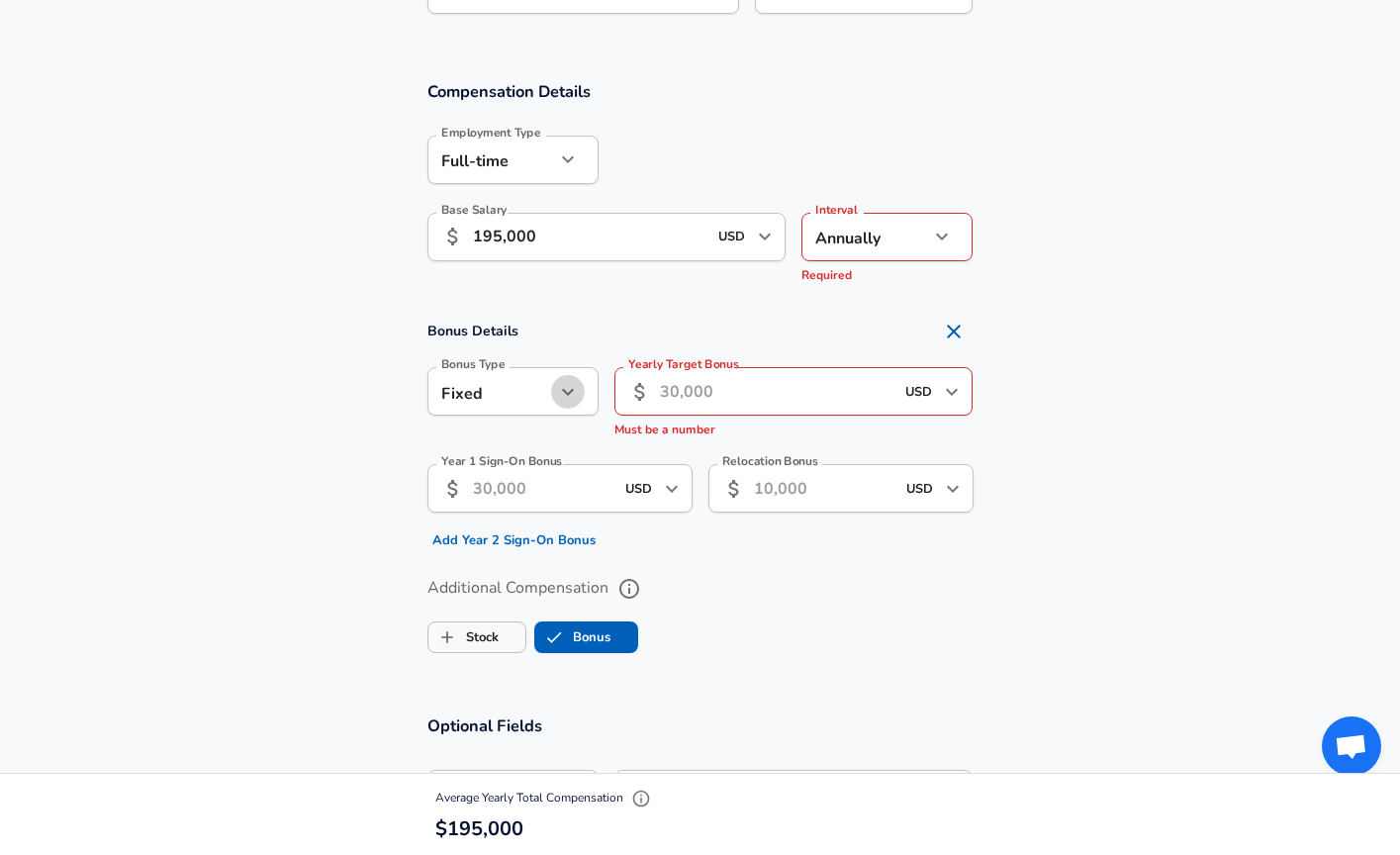 click 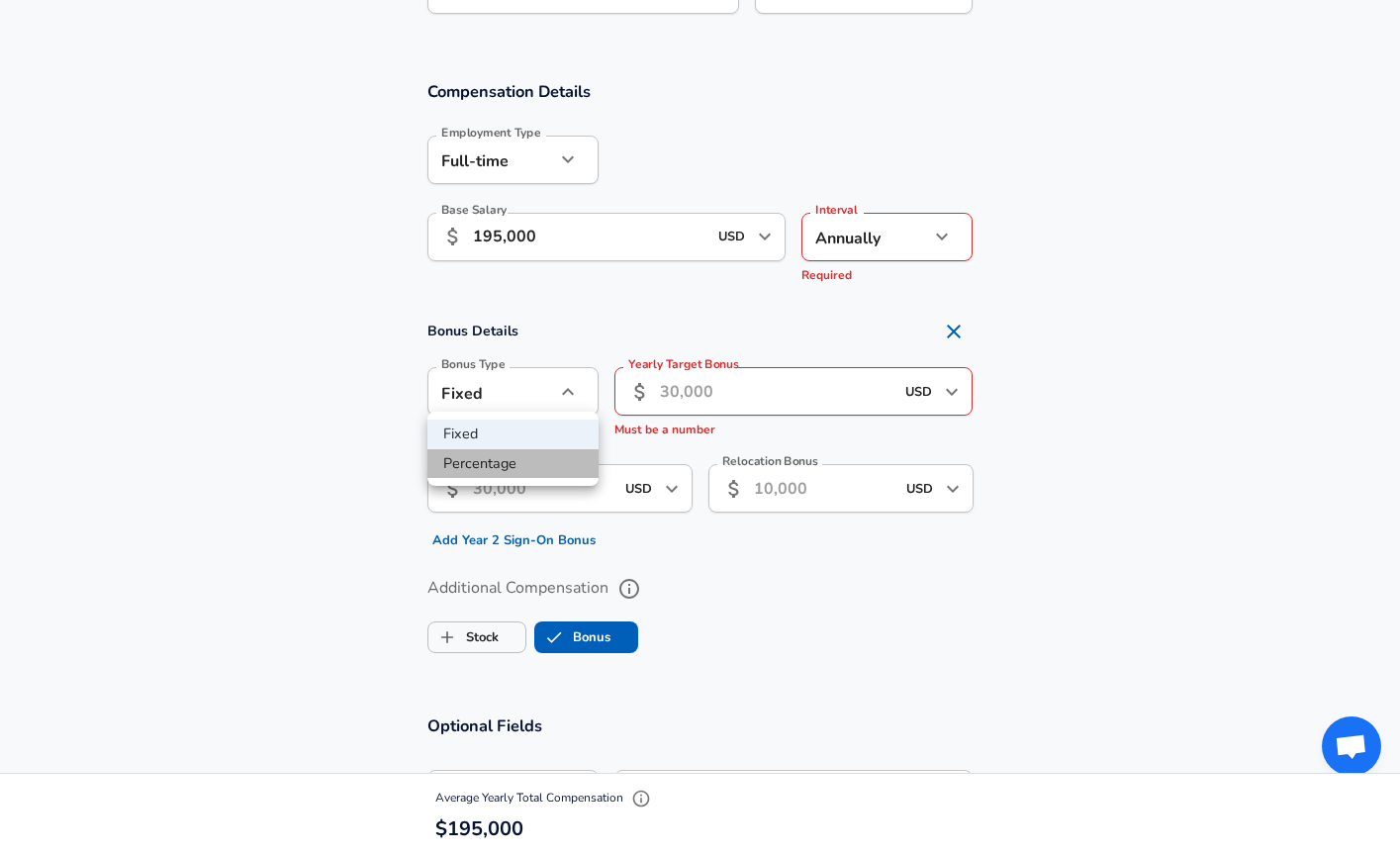 click on "Percentage" at bounding box center [513, 464] 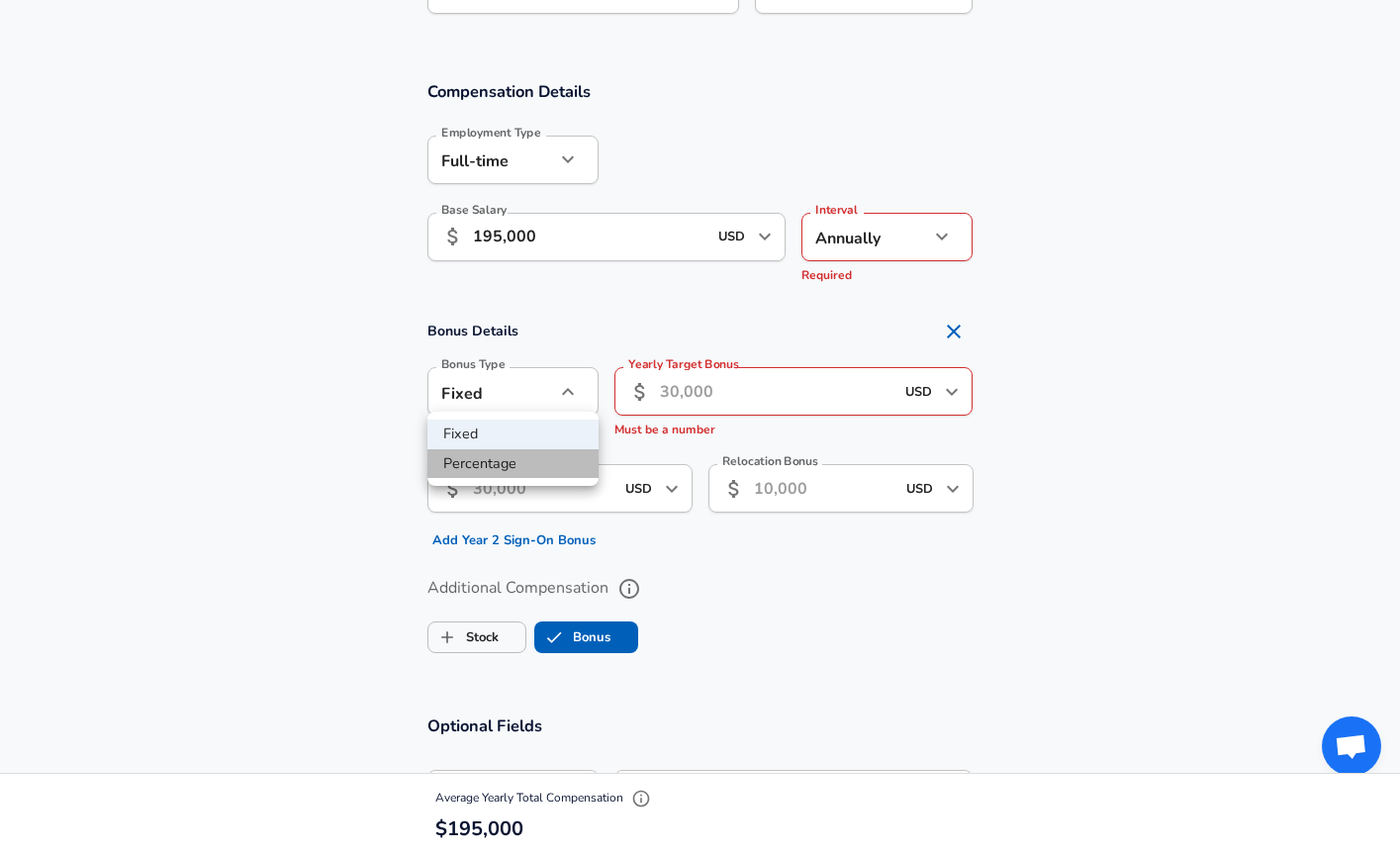 type on "percentage" 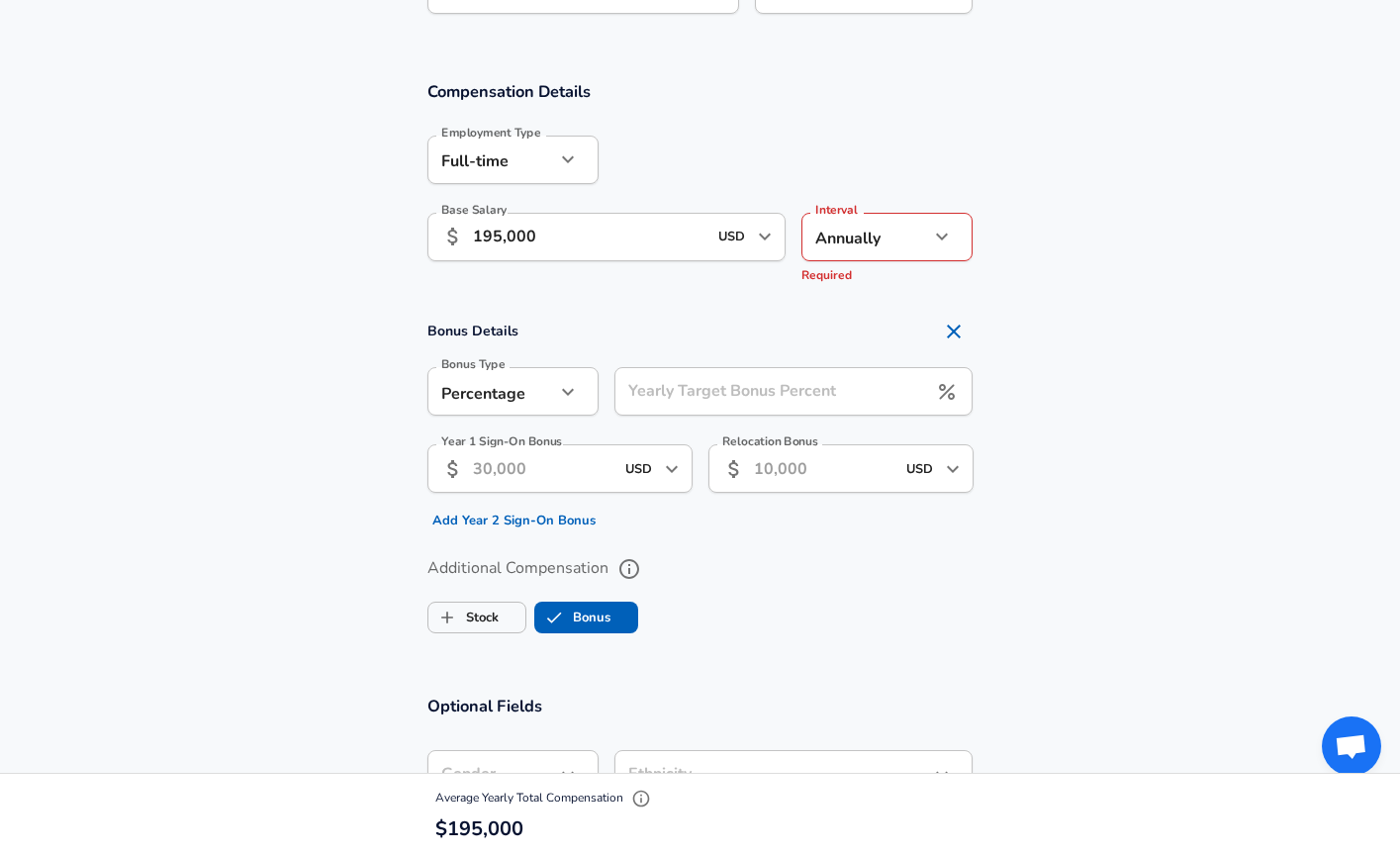 click on "Yearly Target Bonus Percent" at bounding box center (771, 391) 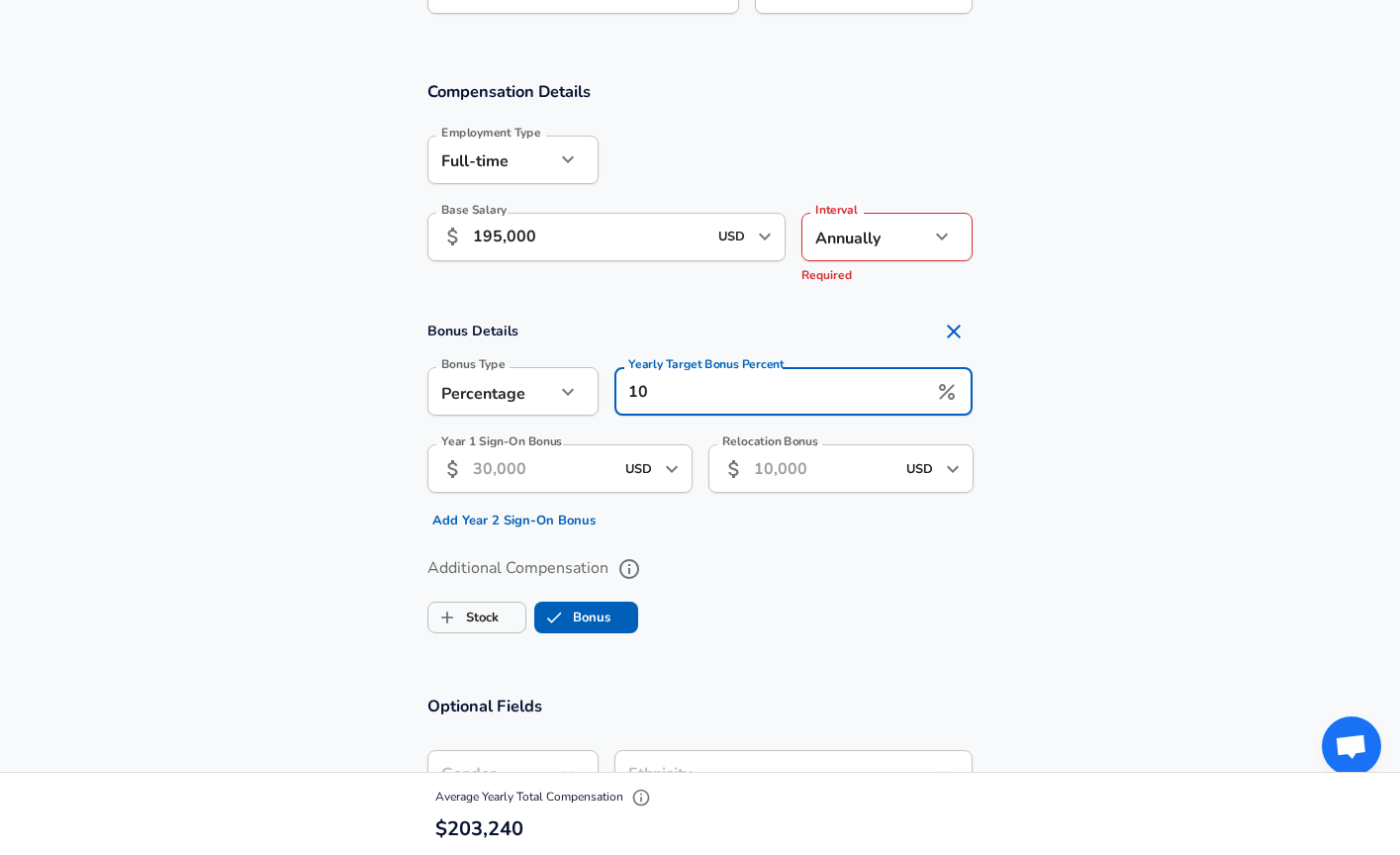 type on "10" 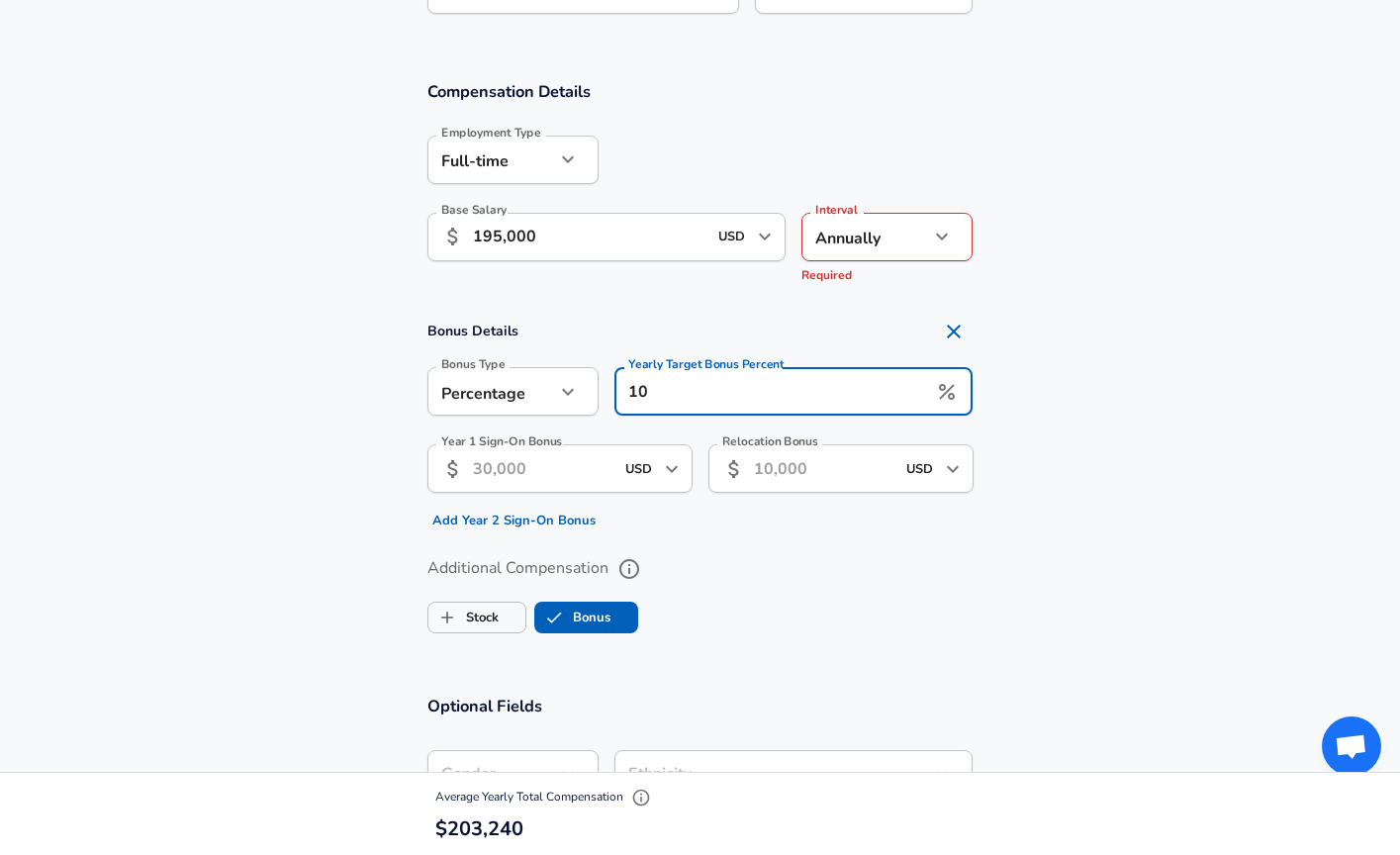 click on "Relocation Bonus ​ USD ​ Relocation Bonus" at bounding box center [833, 482] 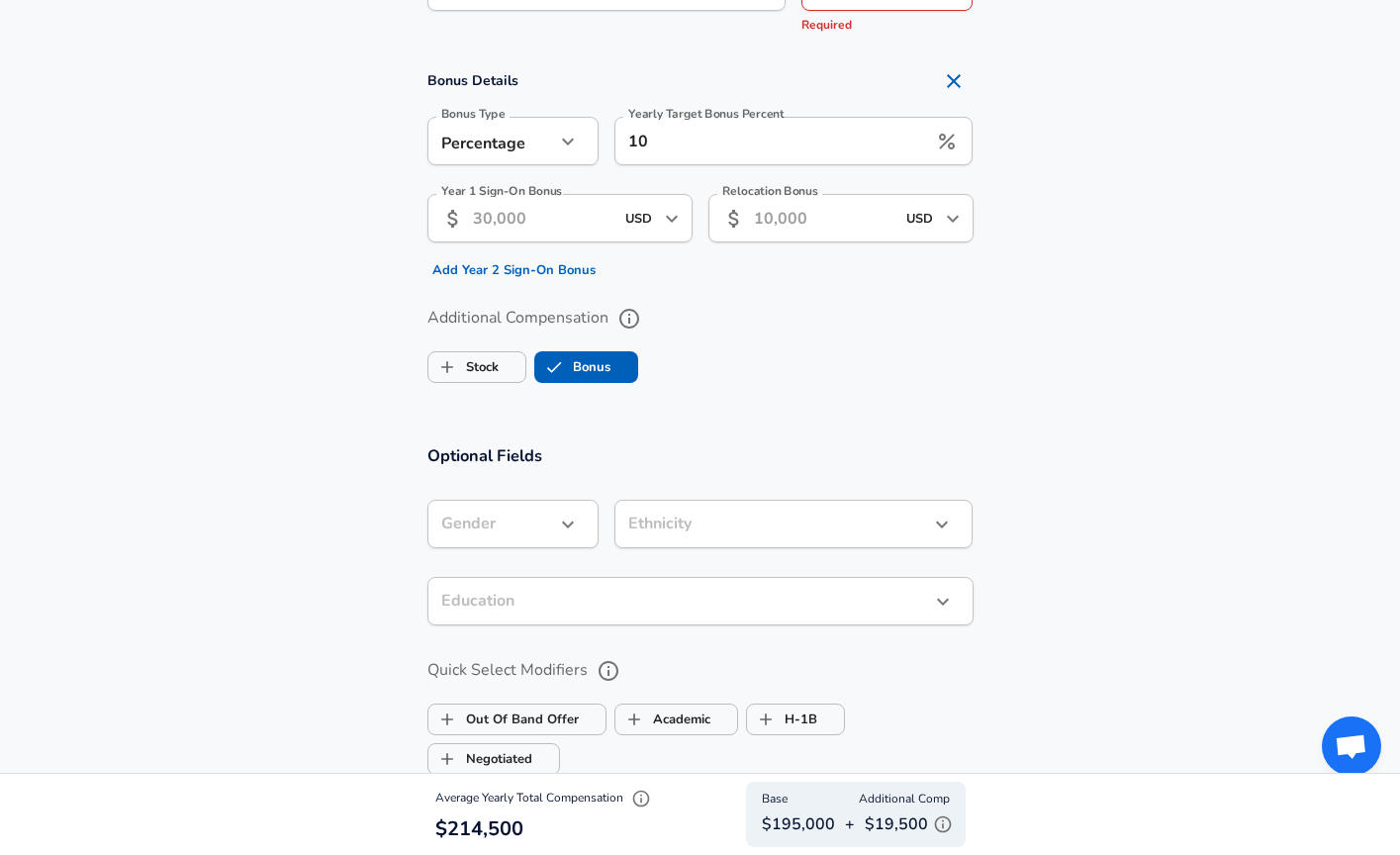 scroll, scrollTop: 1480, scrollLeft: 0, axis: vertical 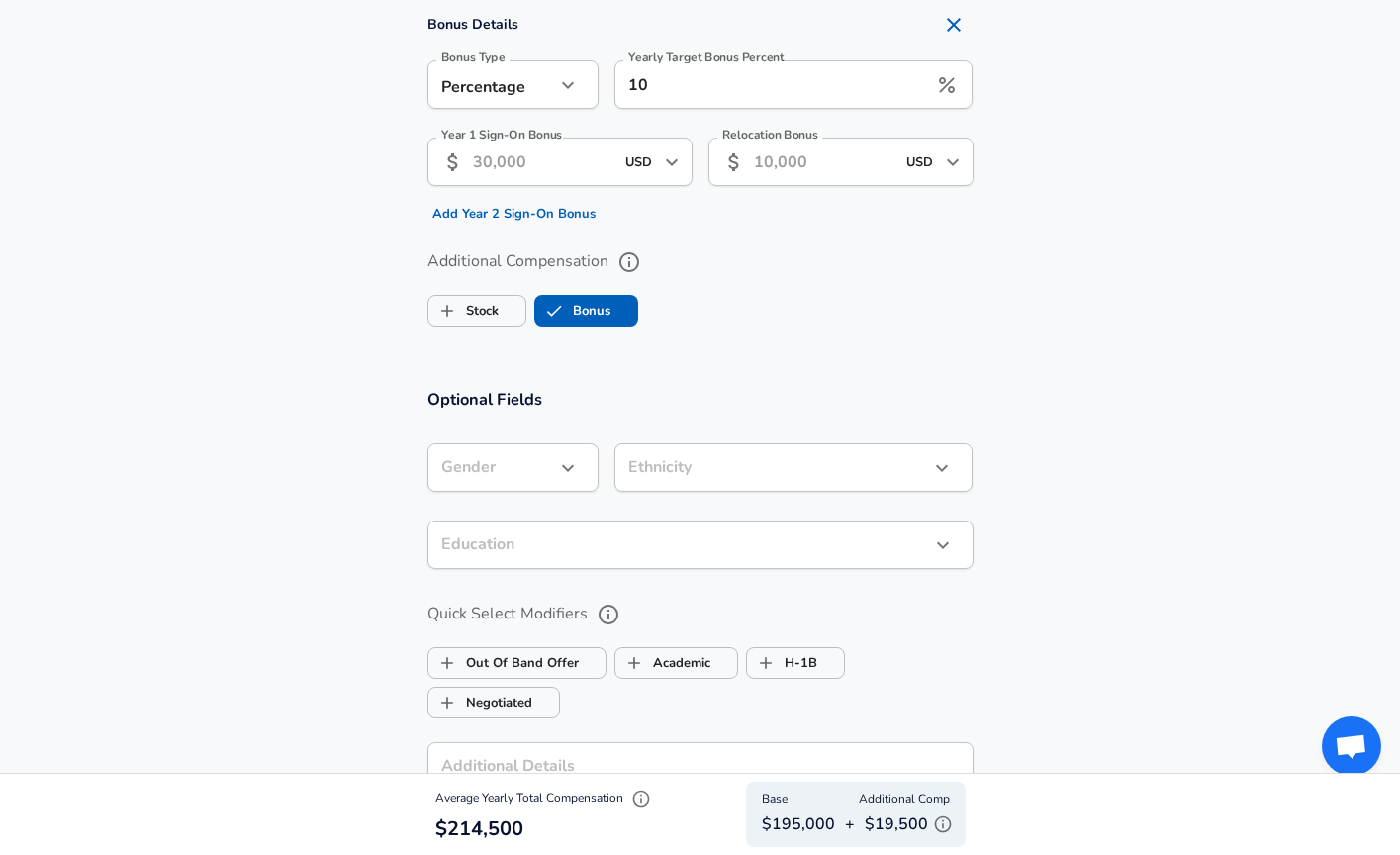 click 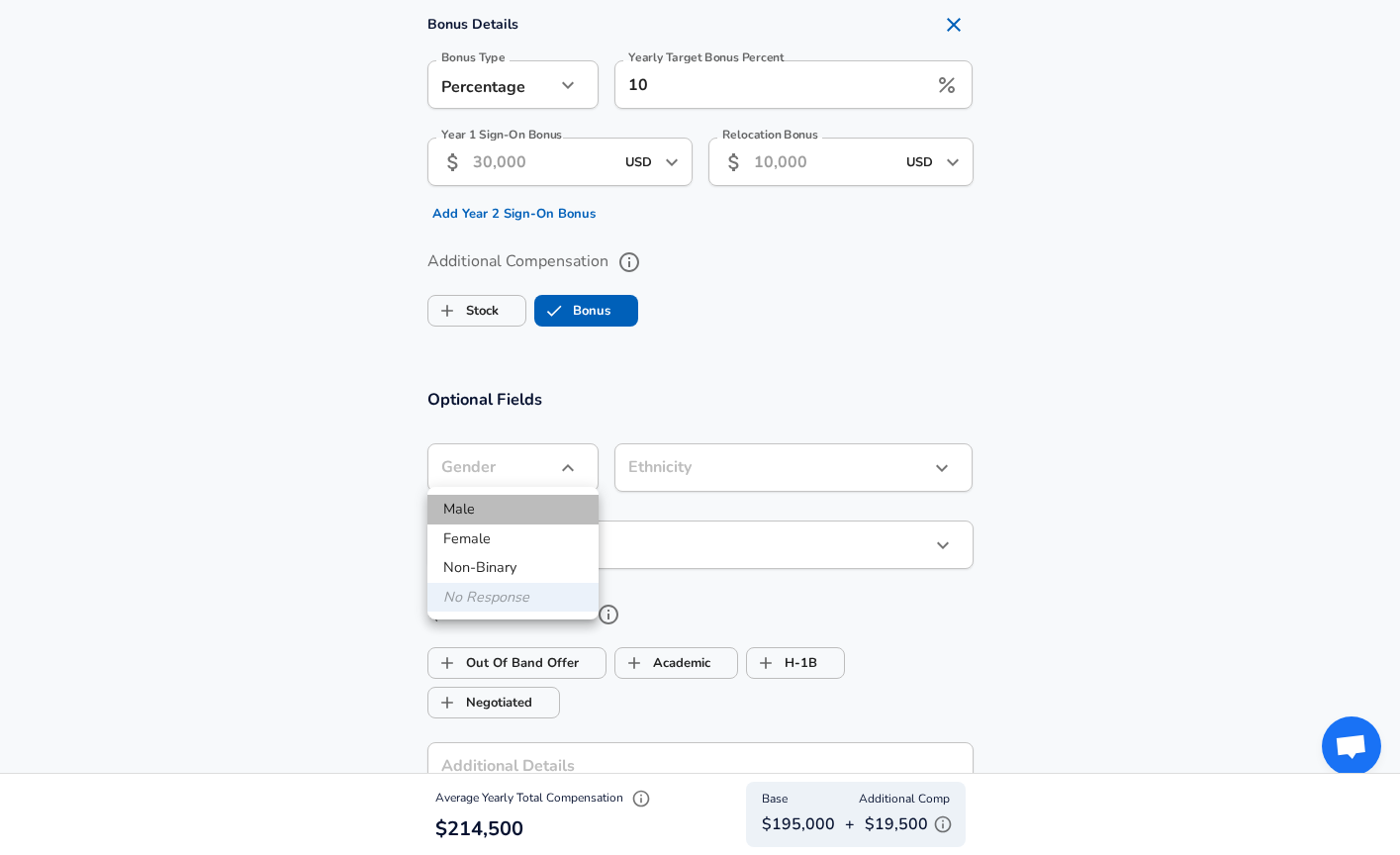 click on "Male" at bounding box center [513, 510] 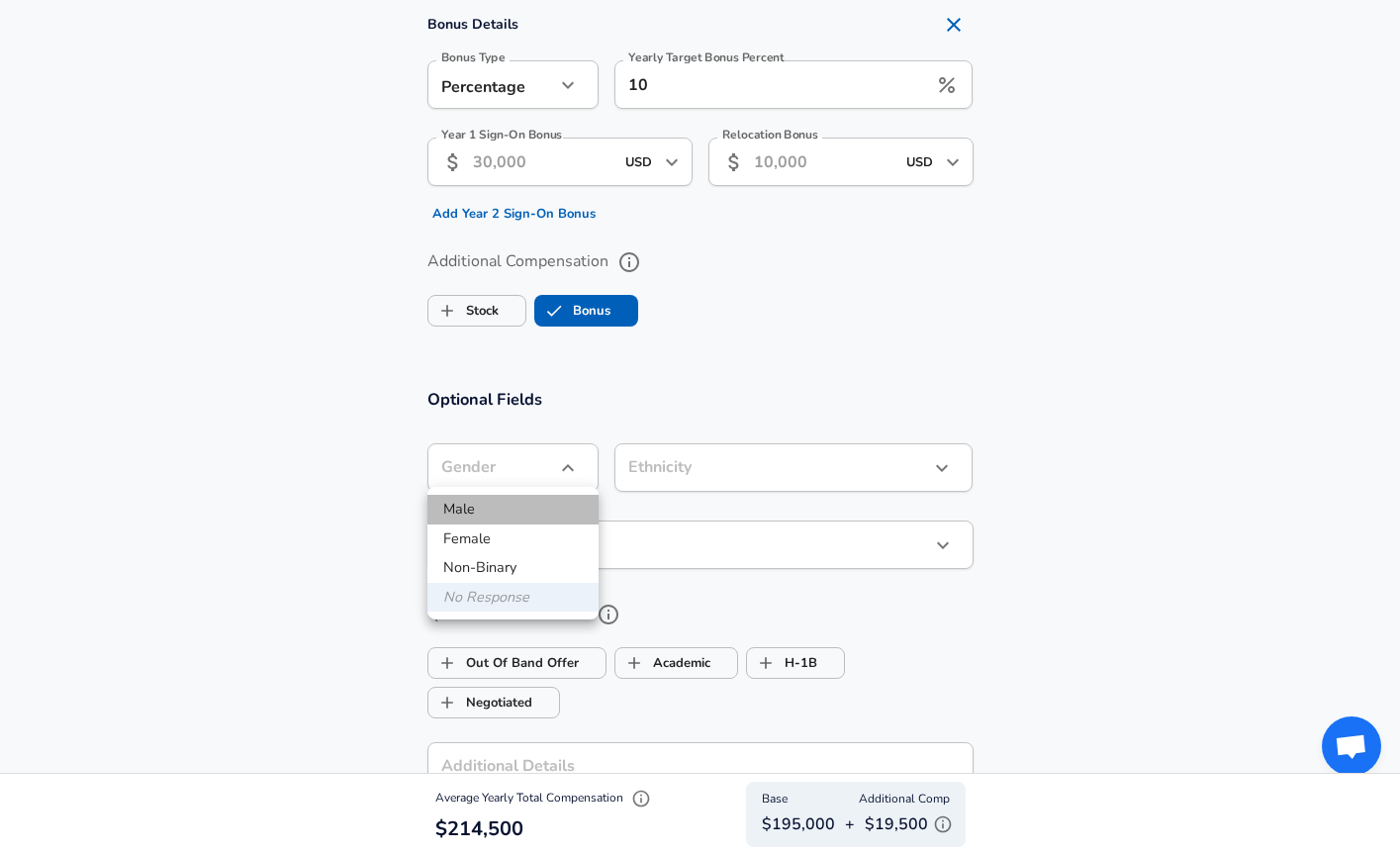 type on "male" 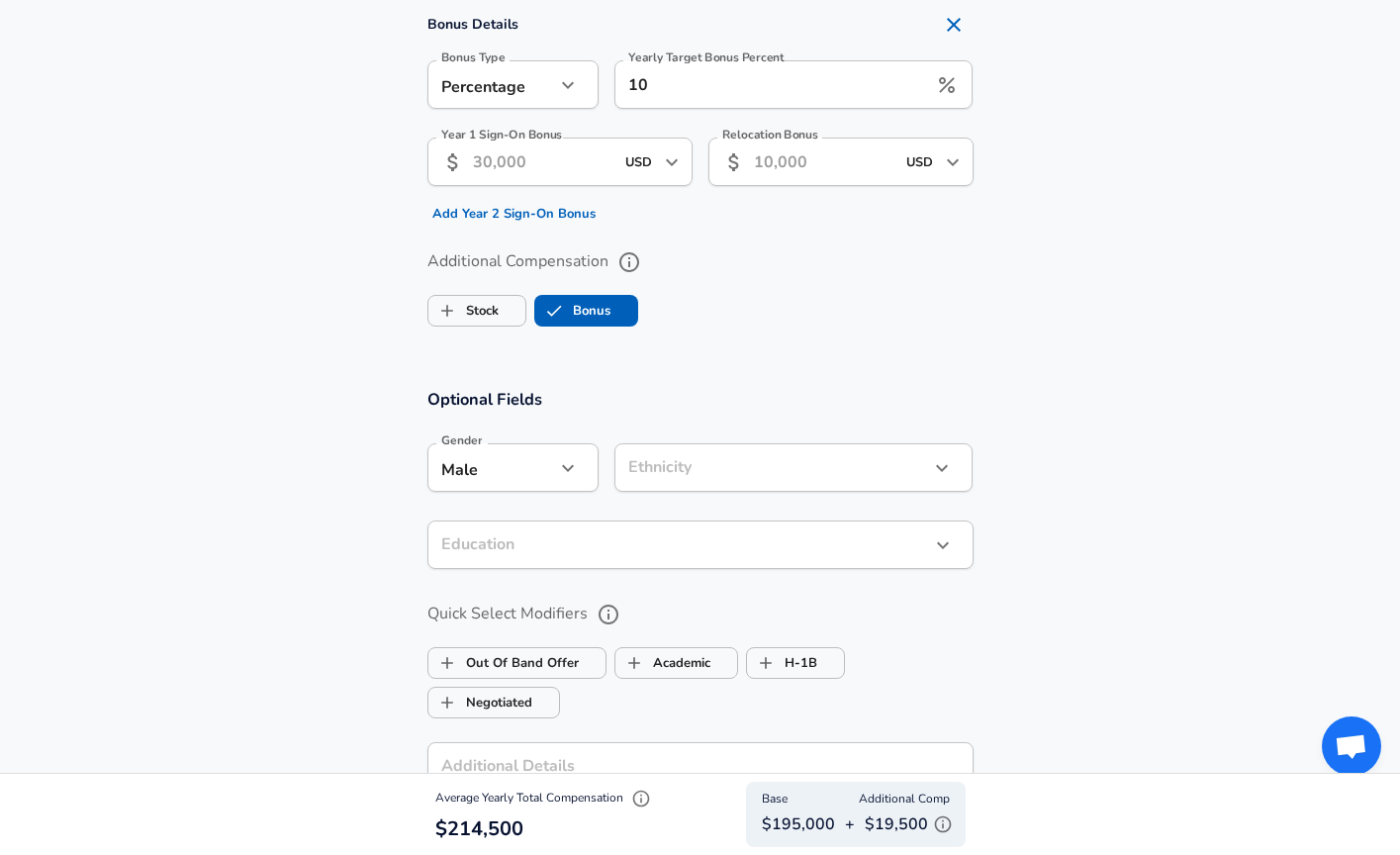click on "Restart Add Your Salary Upload your offer letter   to verify your submission Enhance Privacy and Anonymity No Automatically hides specific fields until there are enough submissions to safely display the full details.   More Details Based on your submission and the data points that we have already collected, we will automatically hide and anonymize specific fields if there aren't enough data points to remain sufficiently anonymous. Company & Title Information   Enter the company you received your offer from Company Inframark Company   Select the title that closest resembles your official title. This should be similar to the title that was present on your offer letter. Title Lead Data Scientist Title   Select a job family that best fits your role. If you can't find one, select 'Other' to enter a custom job family Job Family Data Scientist Job Family   Select a Specialization that best fits your role. If you can't find one, select 'Other' to enter a custom specialization Select Specialization Machine Learning" at bounding box center [700, -1053] 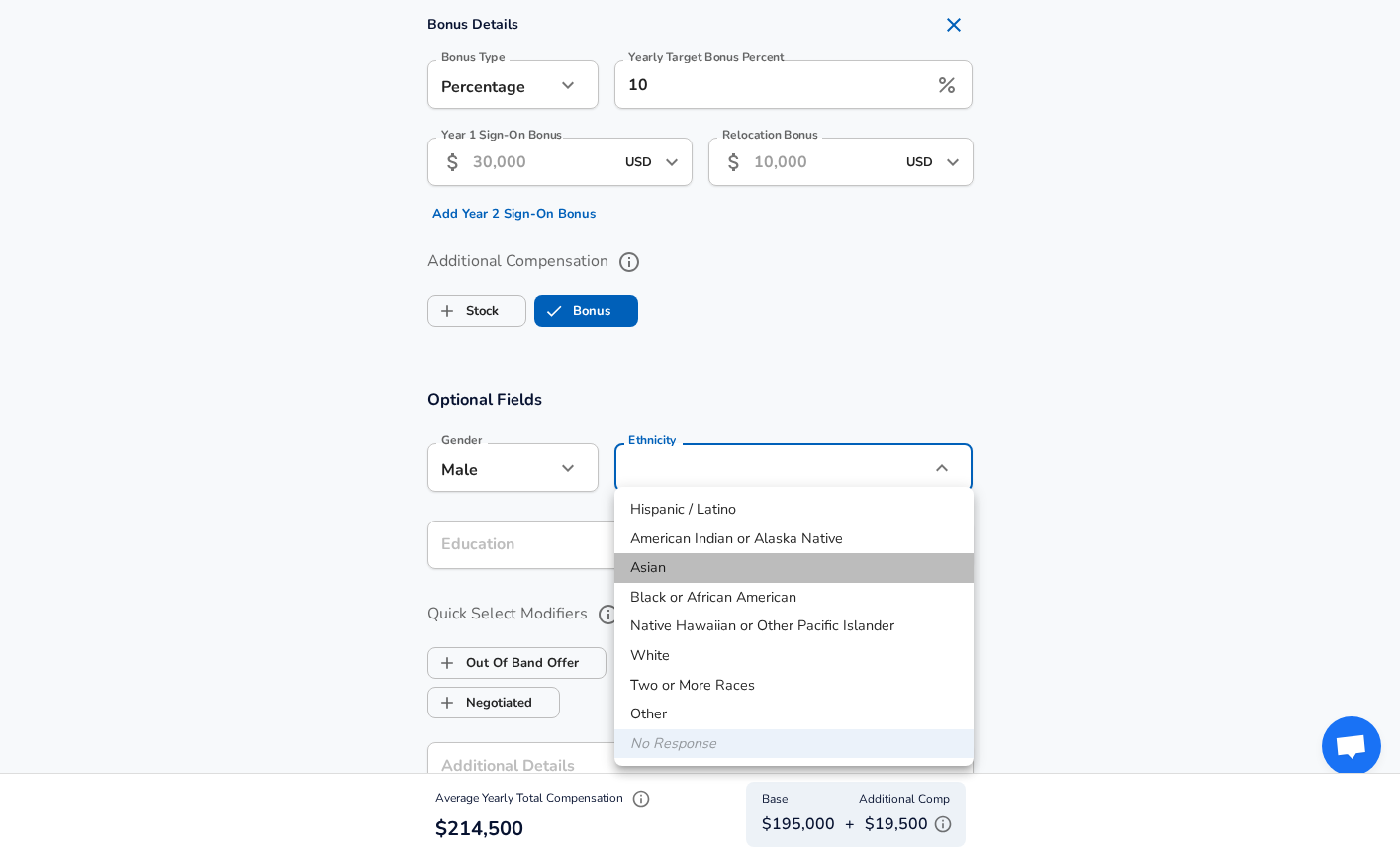 click on "Asian" at bounding box center [793, 568] 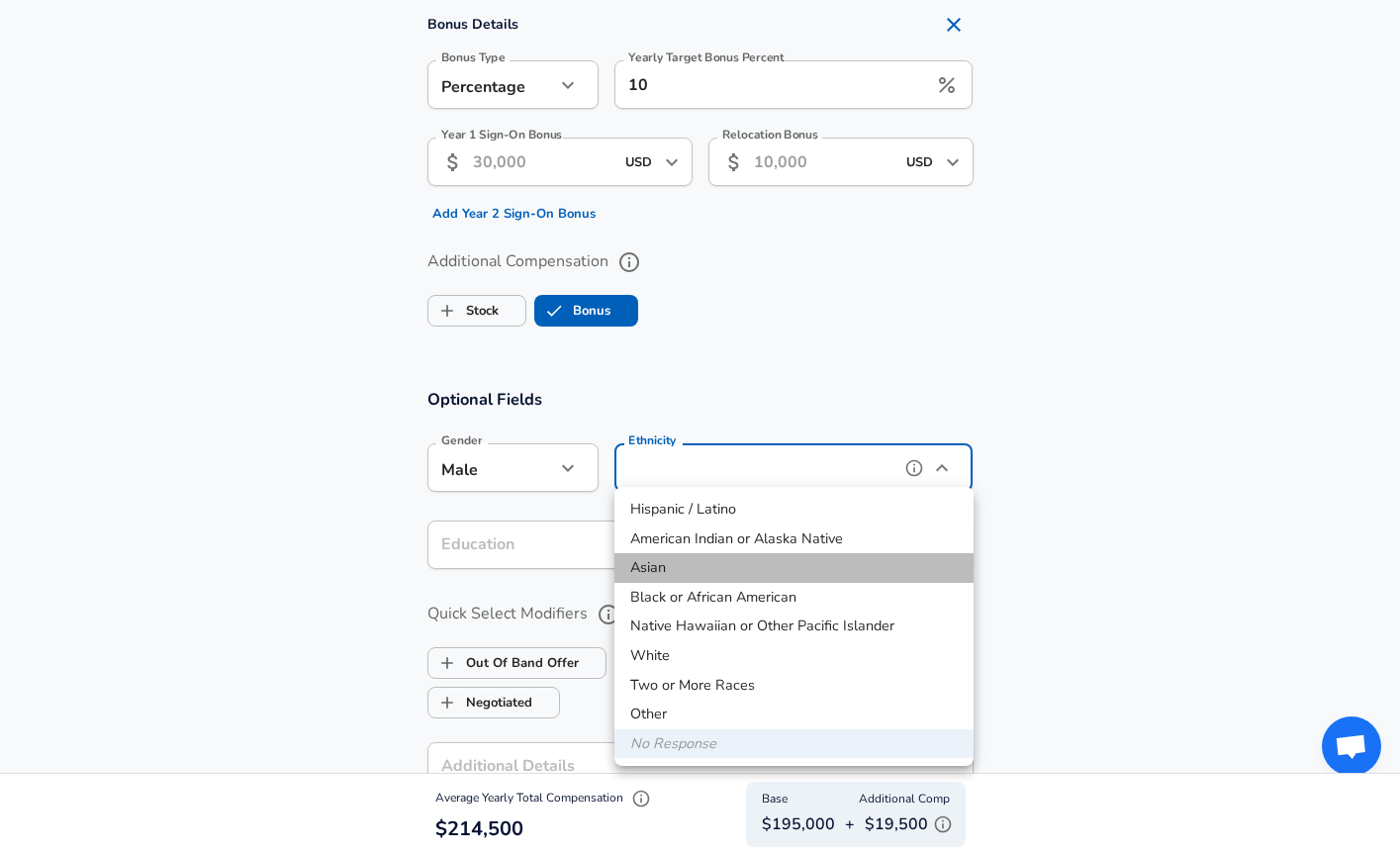 type on "Asian" 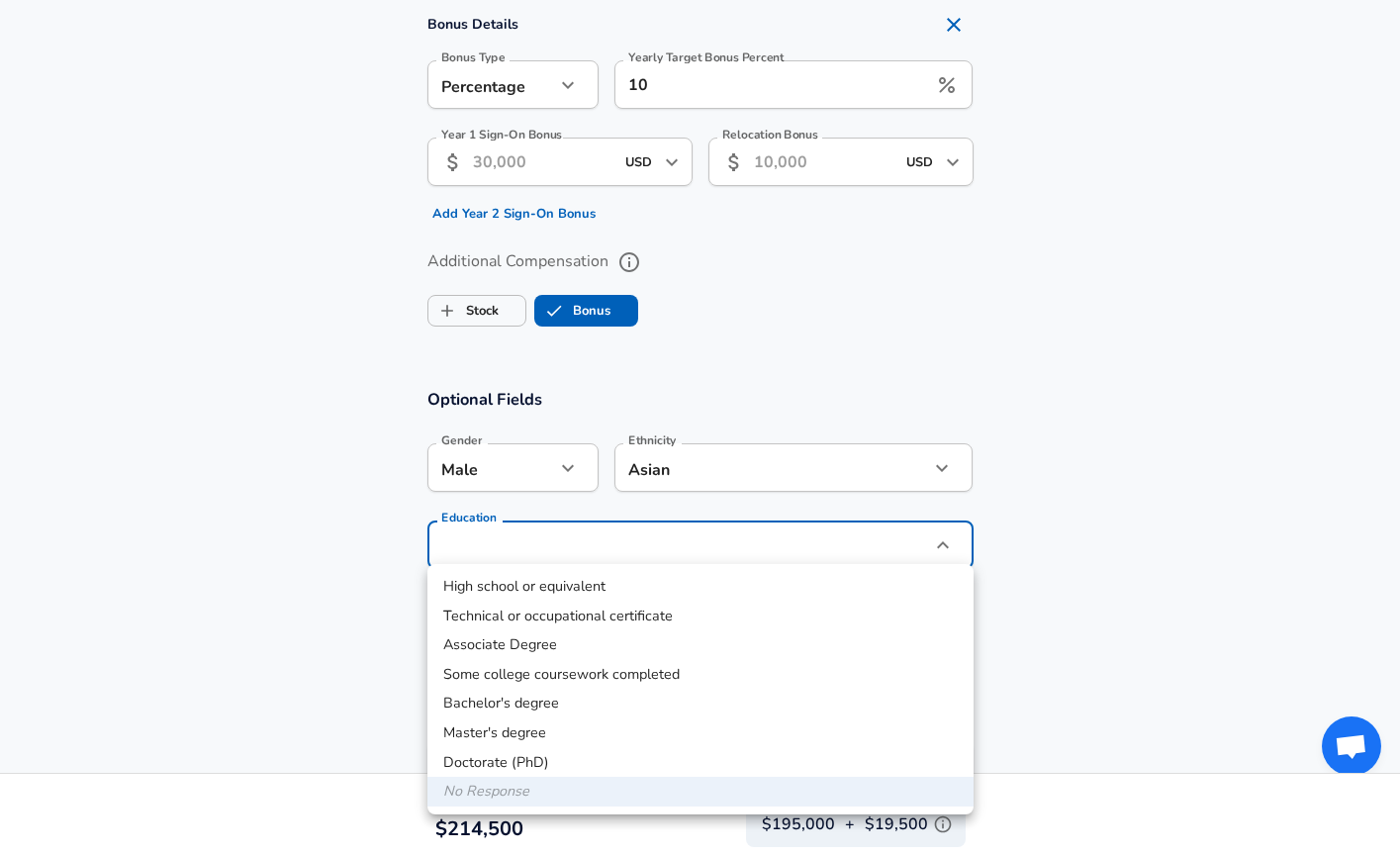 click on "Restart Add Your Salary Upload your offer letter   to verify your submission Enhance Privacy and Anonymity No Automatically hides specific fields until there are enough submissions to safely display the full details.   More Details Based on your submission and the data points that we have already collected, we will automatically hide and anonymize specific fields if there aren't enough data points to remain sufficiently anonymous. Company & Title Information   Enter the company you received your offer from Company Inframark Company   Select the title that closest resembles your official title. This should be similar to the title that was present on your offer letter. Title Lead Data Scientist Title   Select a job family that best fits your role. If you can't find one, select 'Other' to enter a custom job family Job Family Data Scientist Job Family   Select a Specialization that best fits your role. If you can't find one, select 'Other' to enter a custom specialization Select Specialization Machine Learning" at bounding box center (700, -1053) 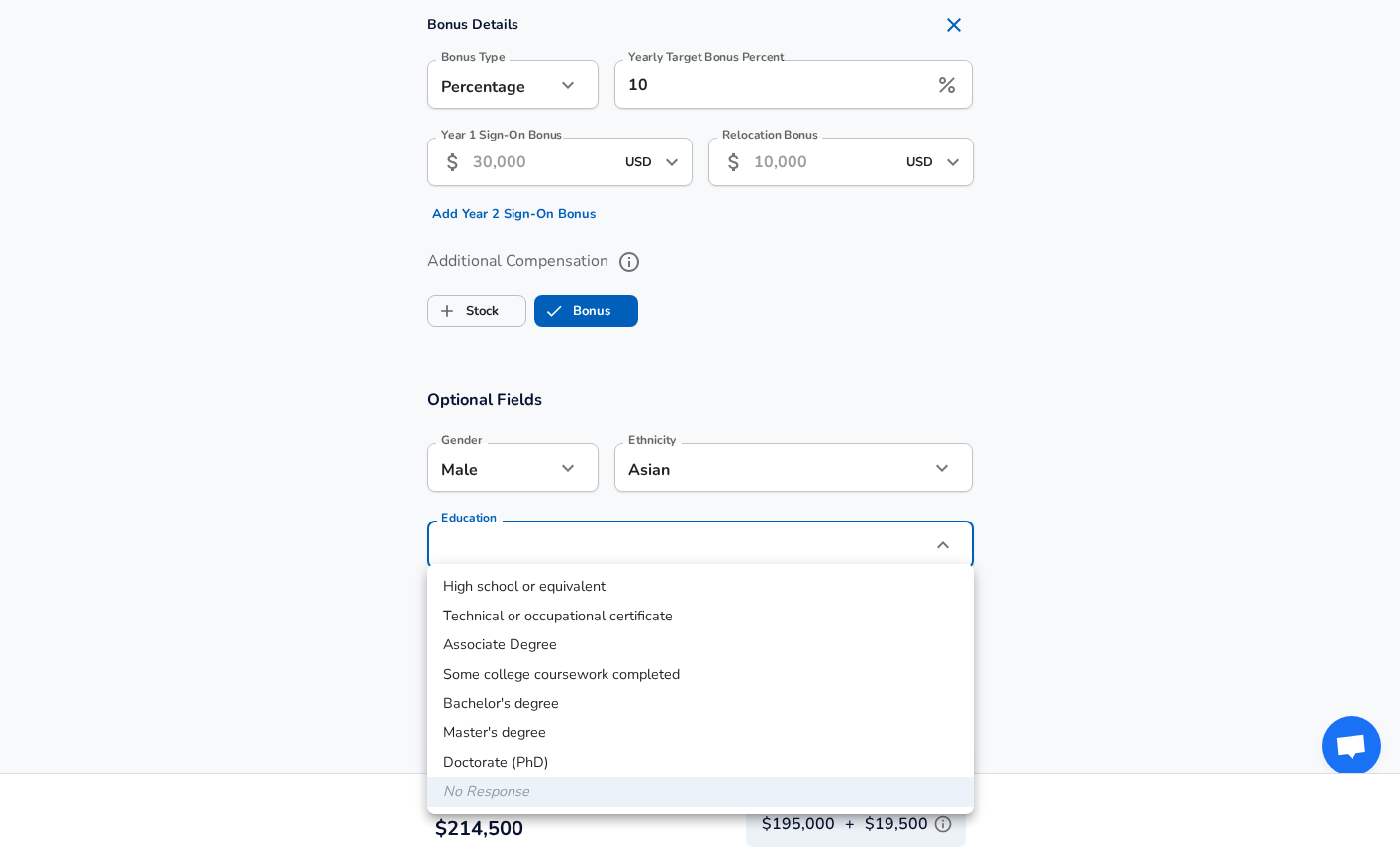 click on "Doctorate (PhD)" at bounding box center [700, 763] 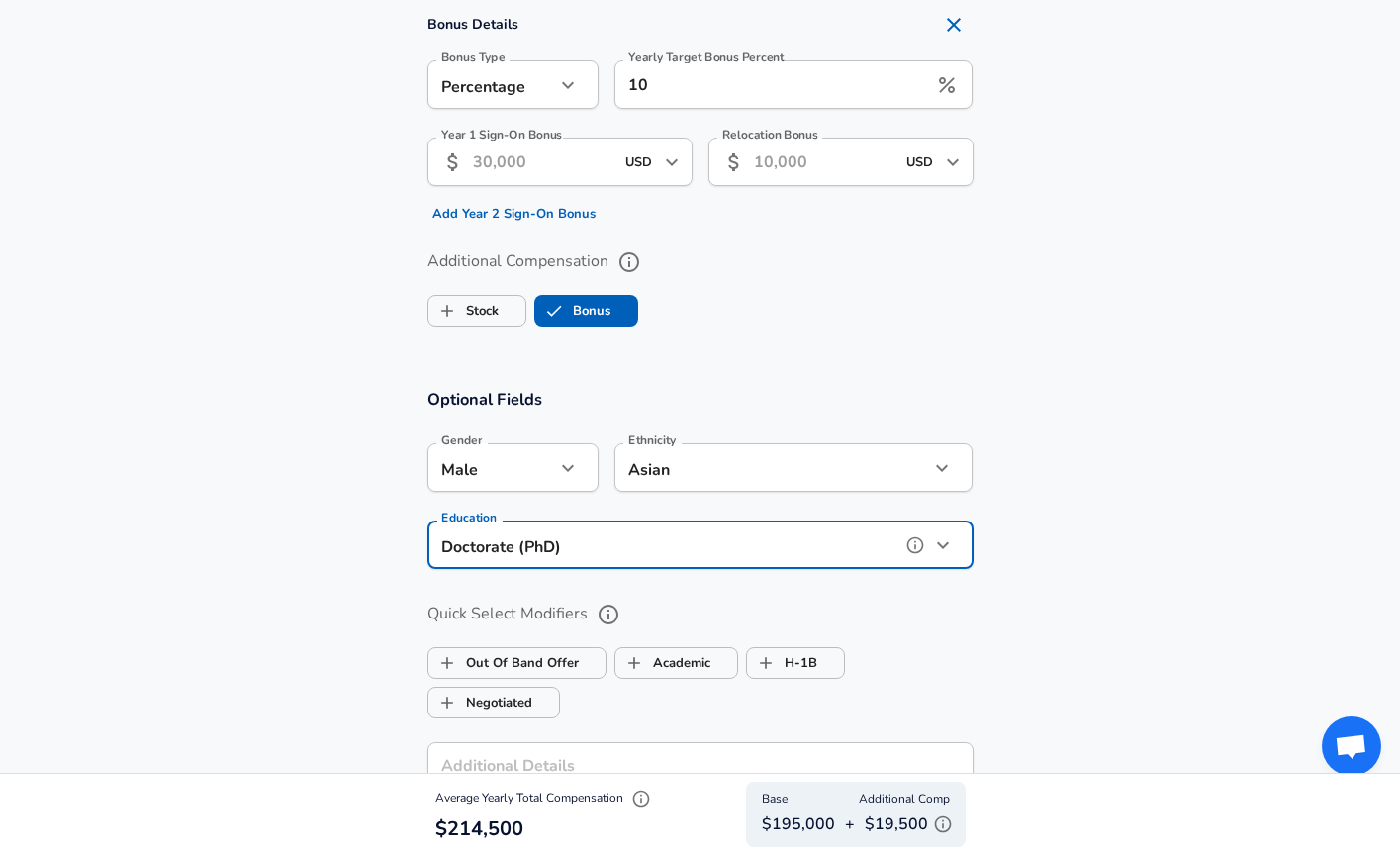 type on "Doctorate (PhD)" 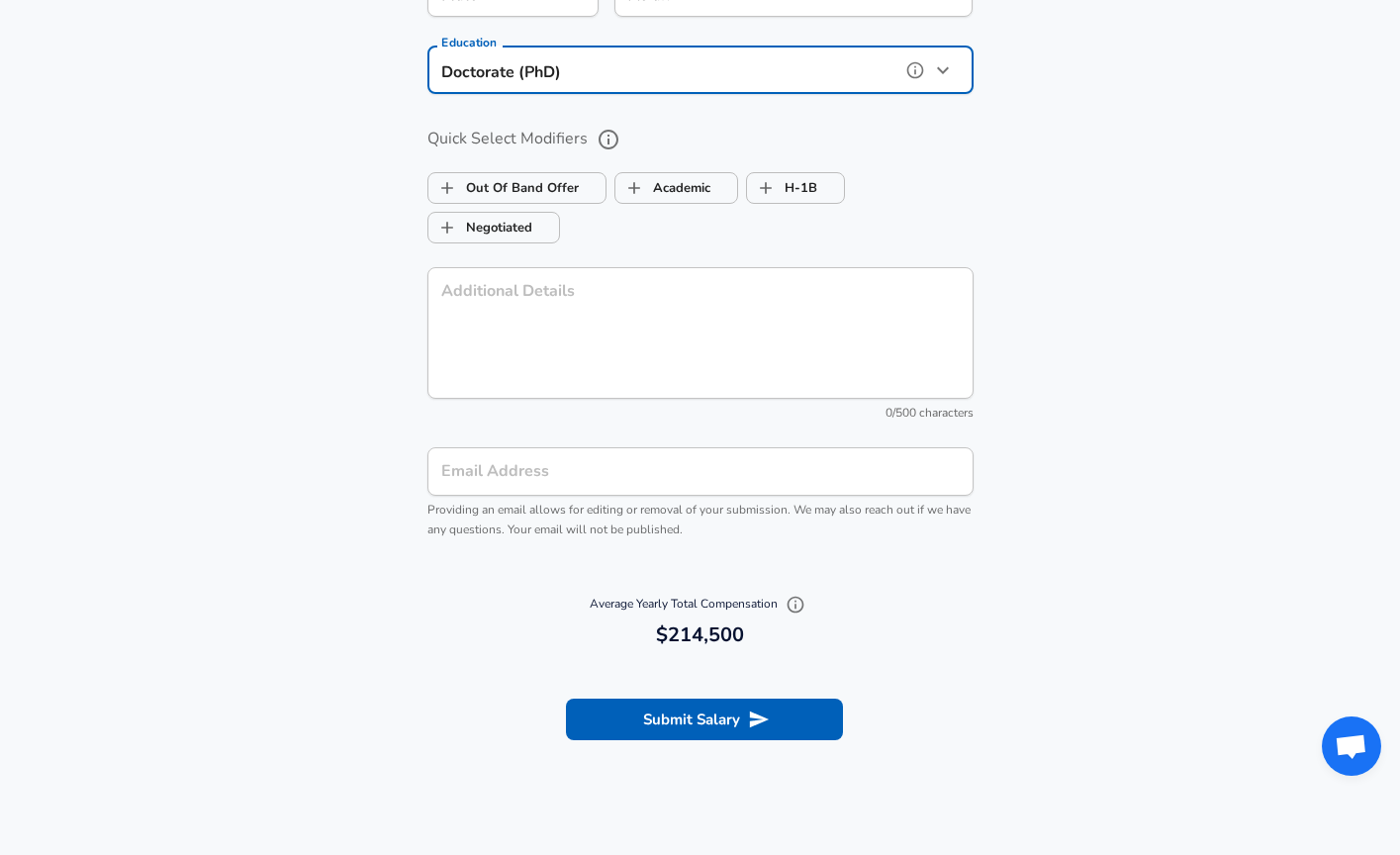 scroll, scrollTop: 1960, scrollLeft: 0, axis: vertical 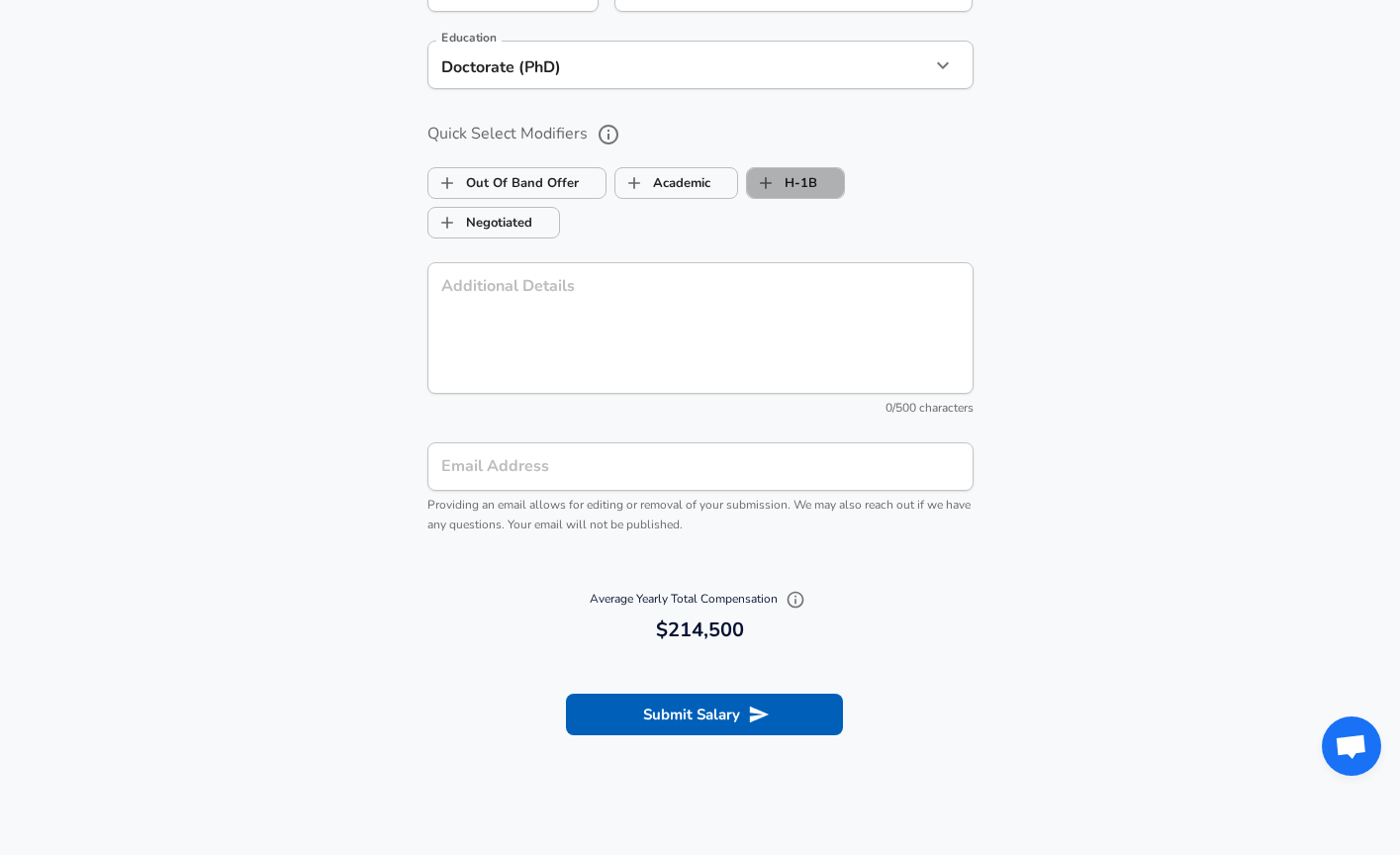 click on "H-1B" at bounding box center (782, 183) 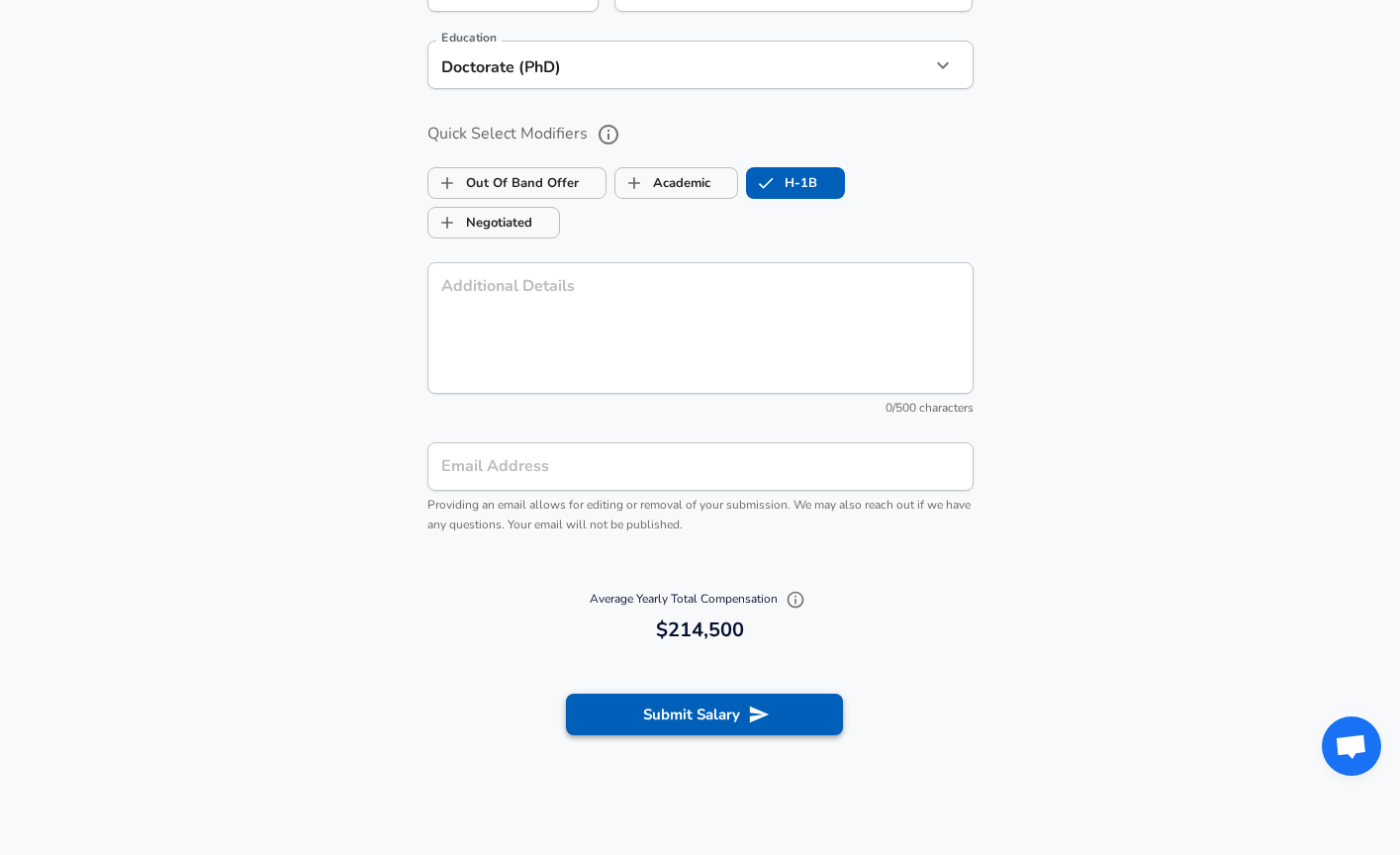 click on "Submit Salary" at bounding box center (704, 714) 